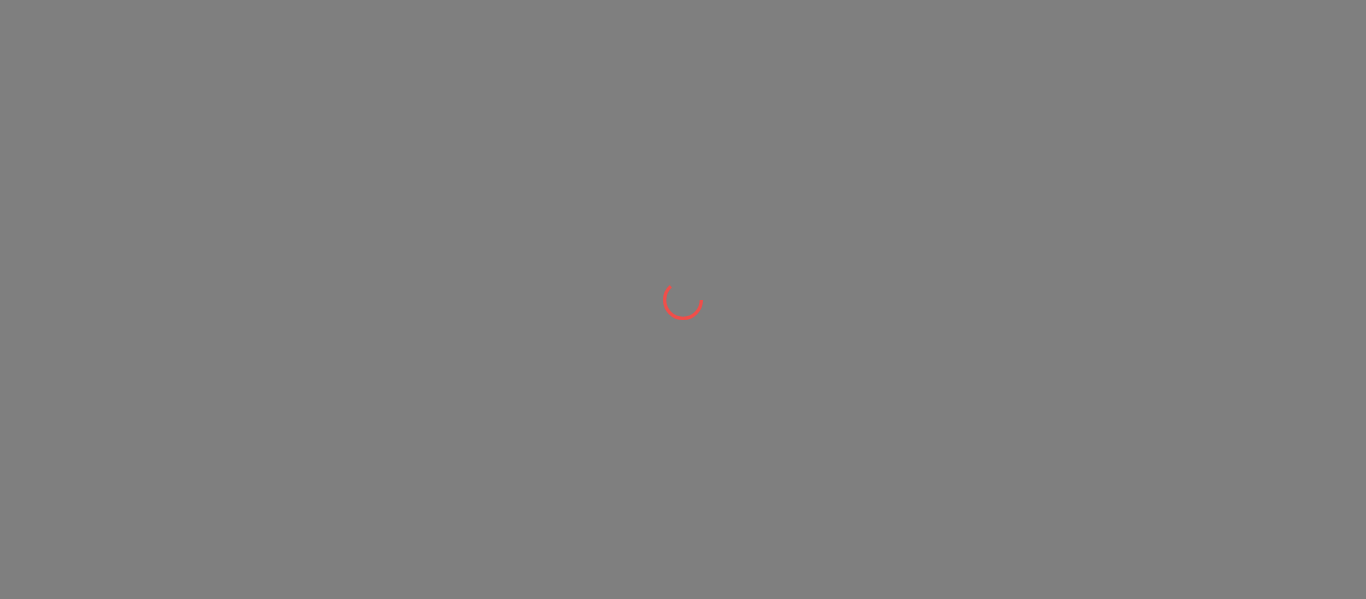 scroll, scrollTop: 0, scrollLeft: 0, axis: both 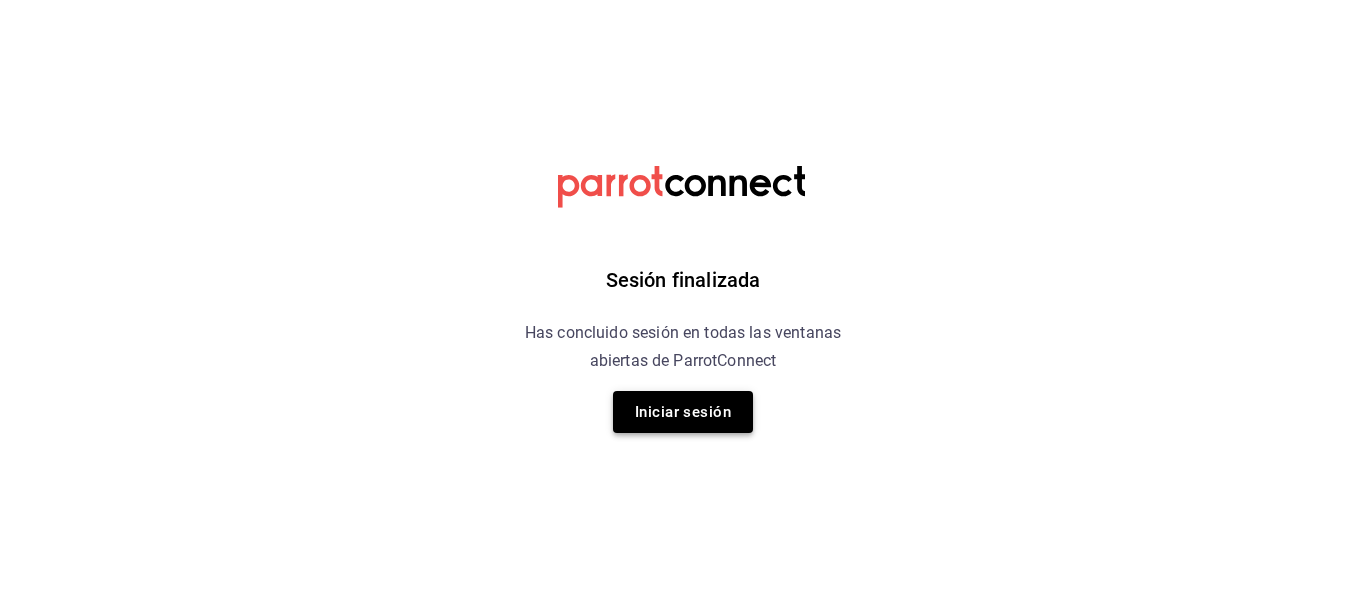 click on "Iniciar sesión" at bounding box center (683, 412) 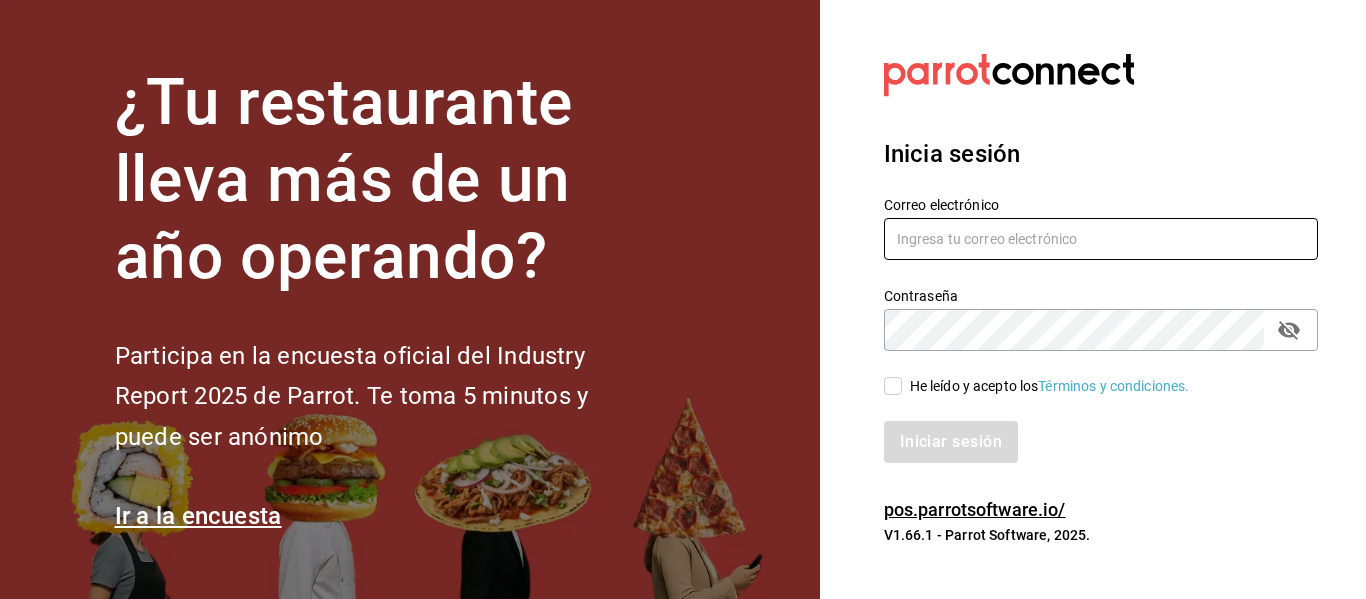 type on "[USERNAME]@example.com" 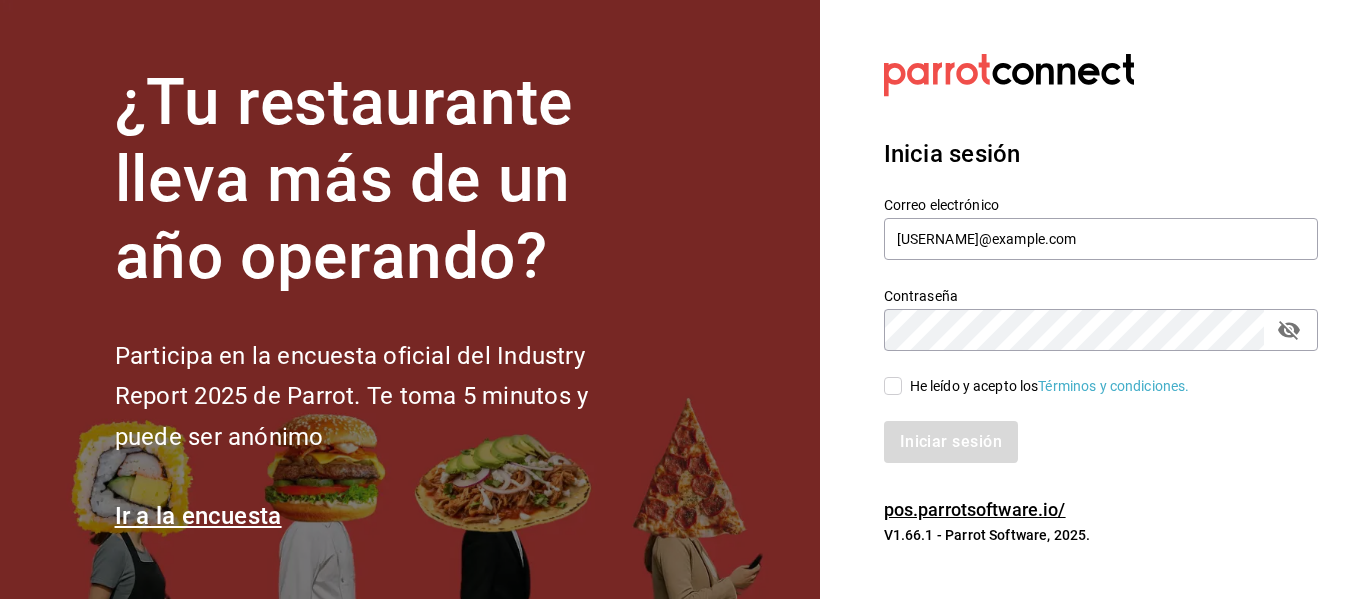 click on "Iniciar sesión" at bounding box center [1089, 430] 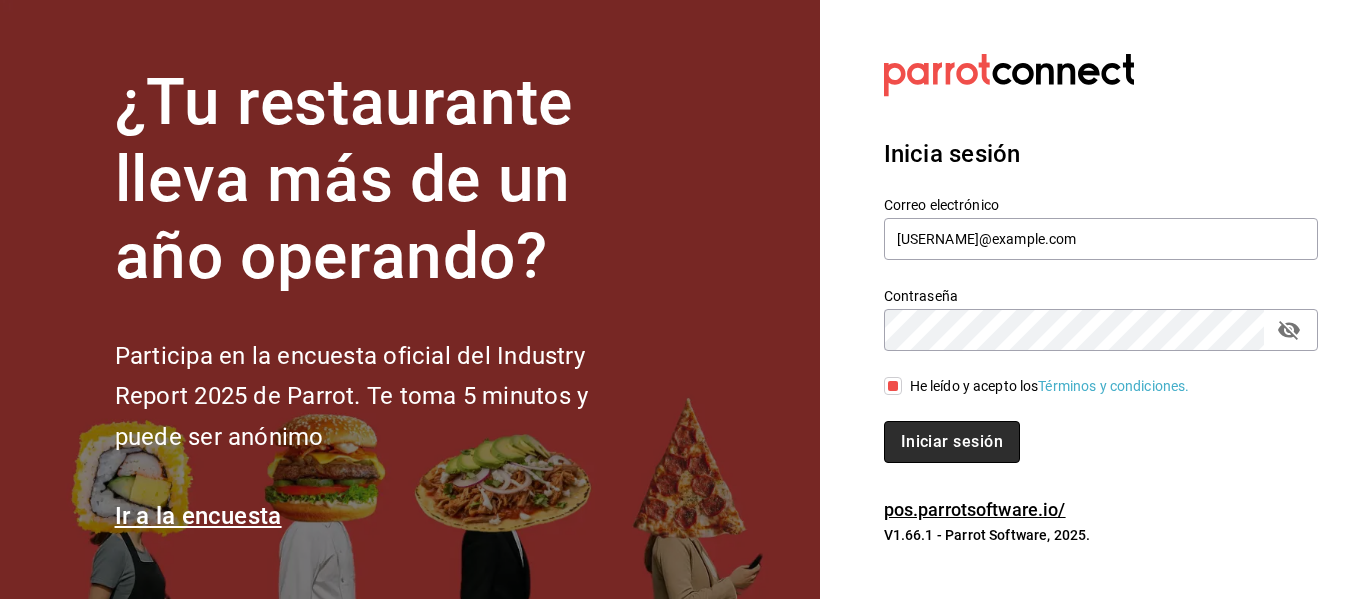 click on "Iniciar sesión" at bounding box center (952, 442) 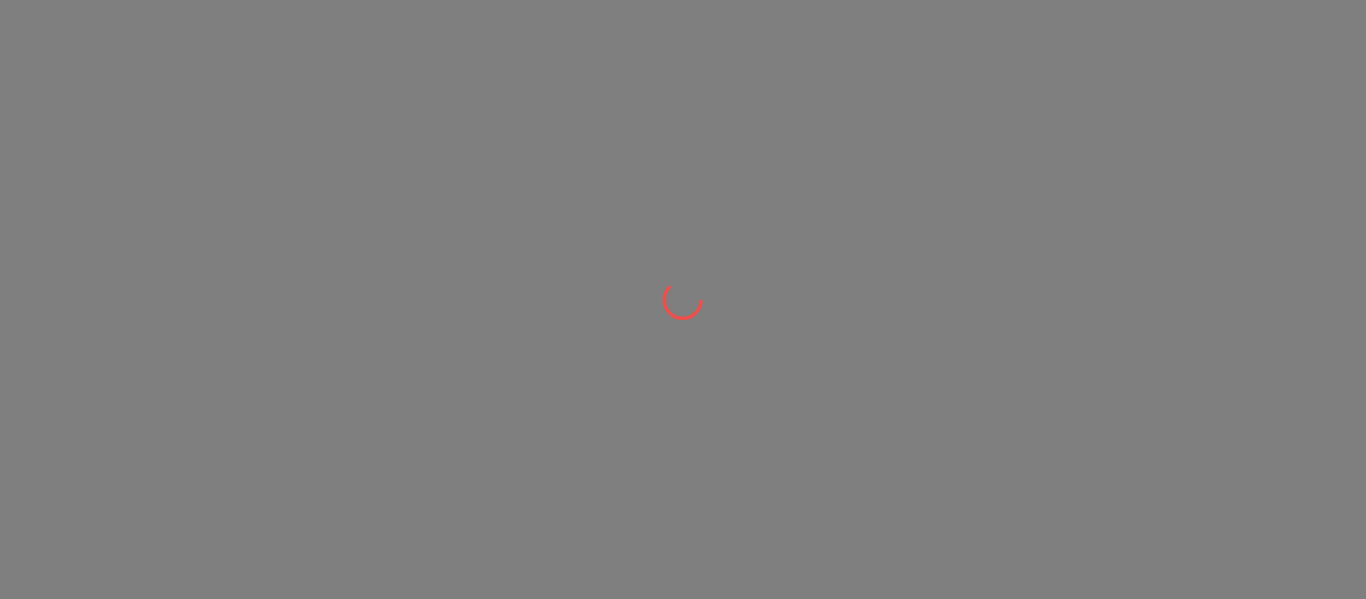 scroll, scrollTop: 0, scrollLeft: 0, axis: both 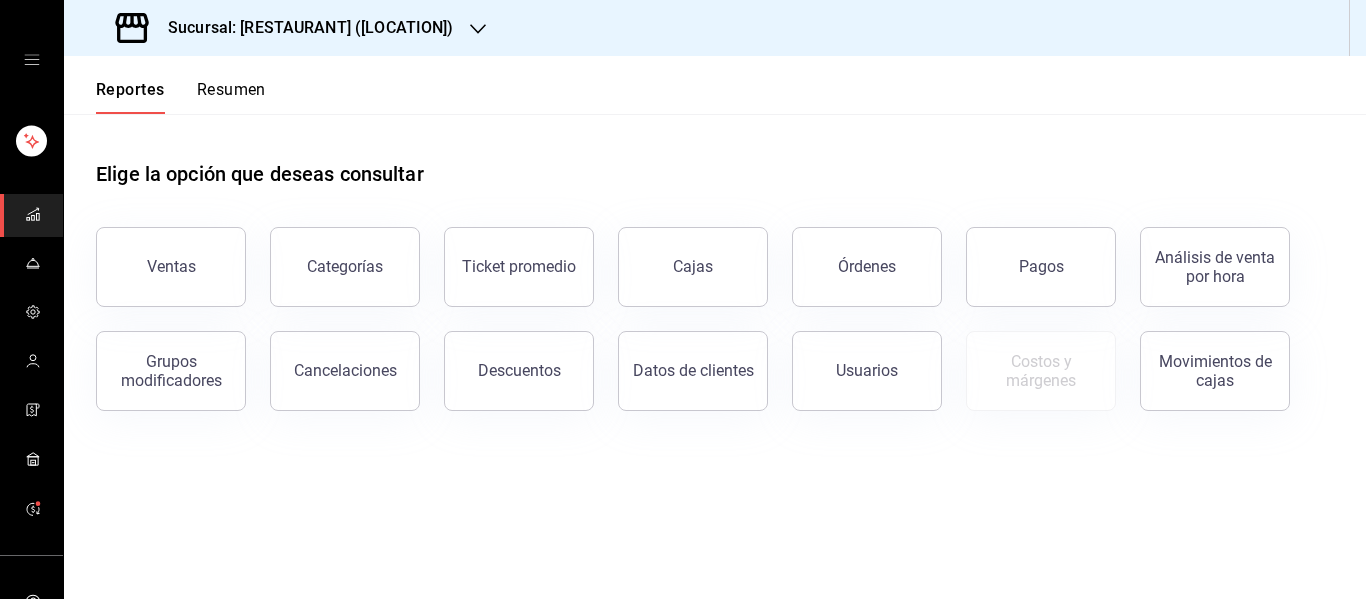 click at bounding box center [31, 60] 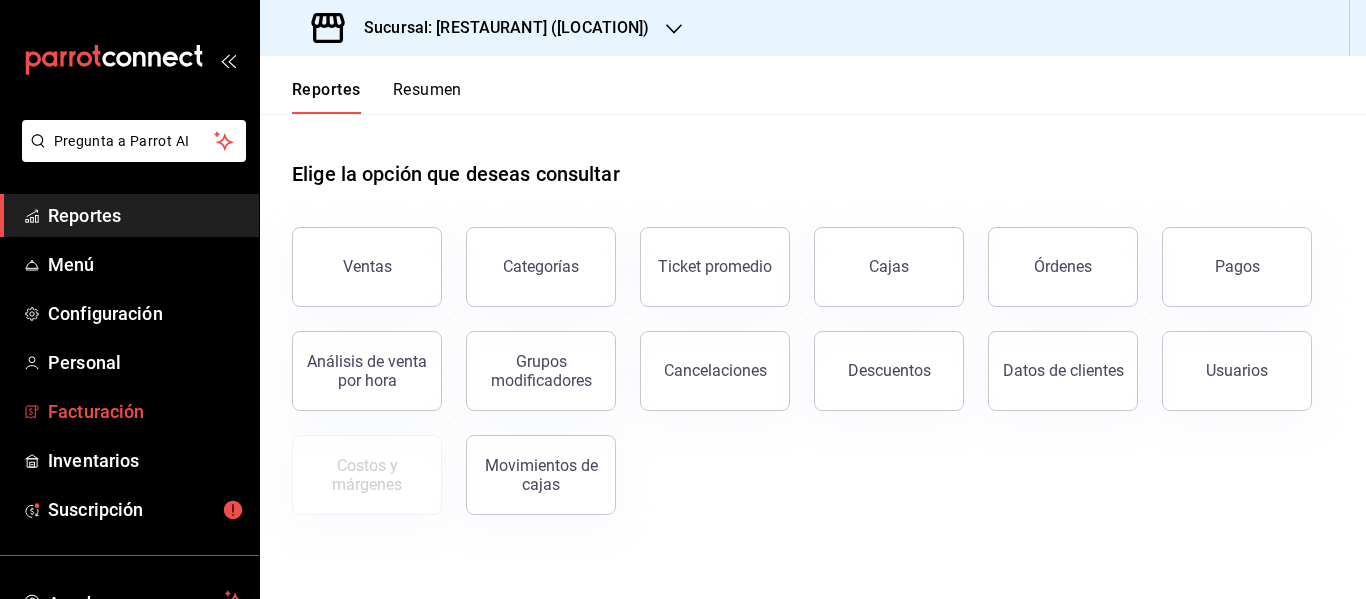 click on "Facturación" at bounding box center [129, 411] 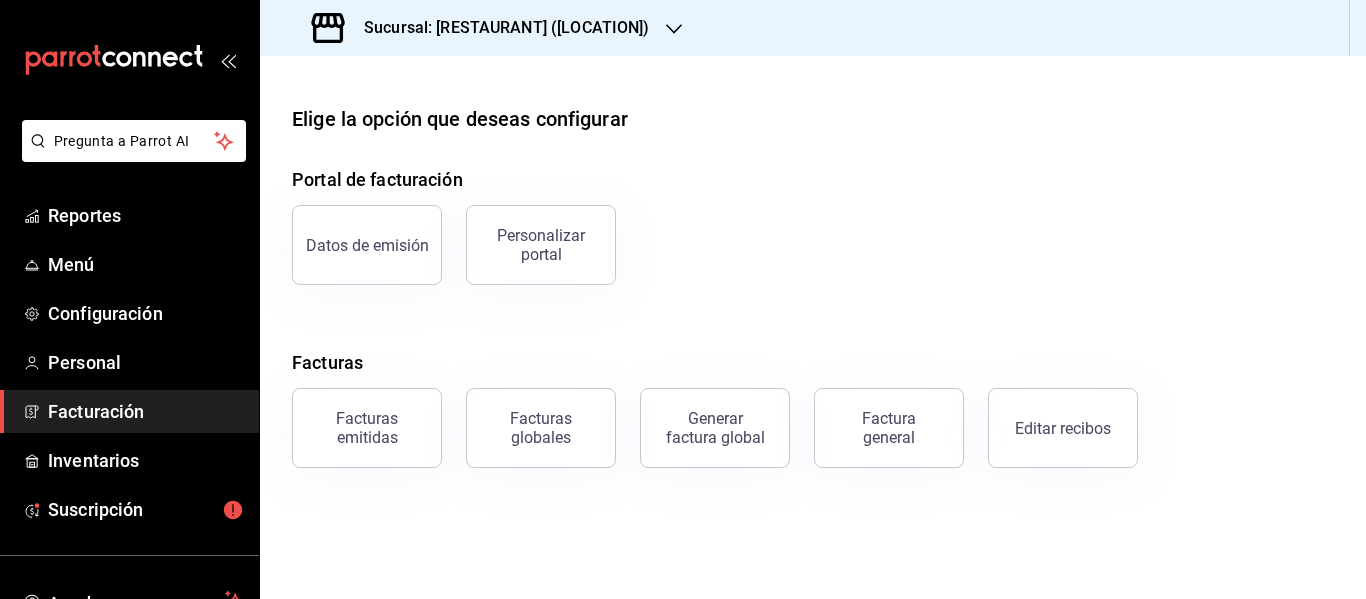 click 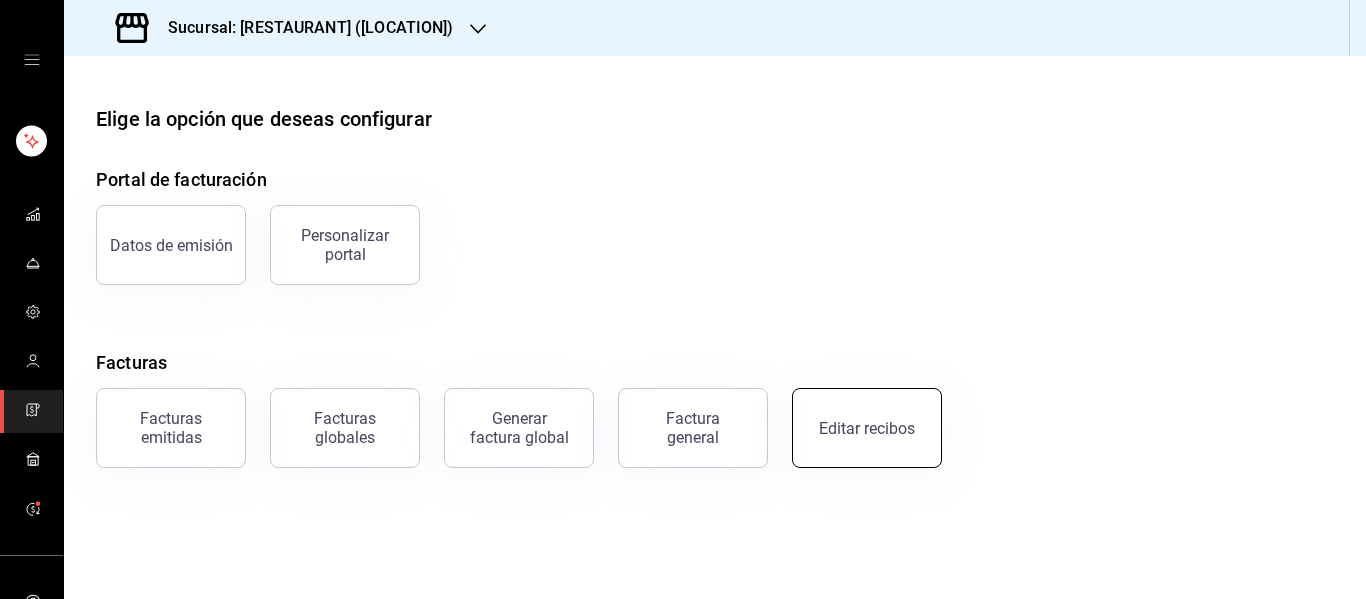 click on "Editar recibos" at bounding box center (867, 428) 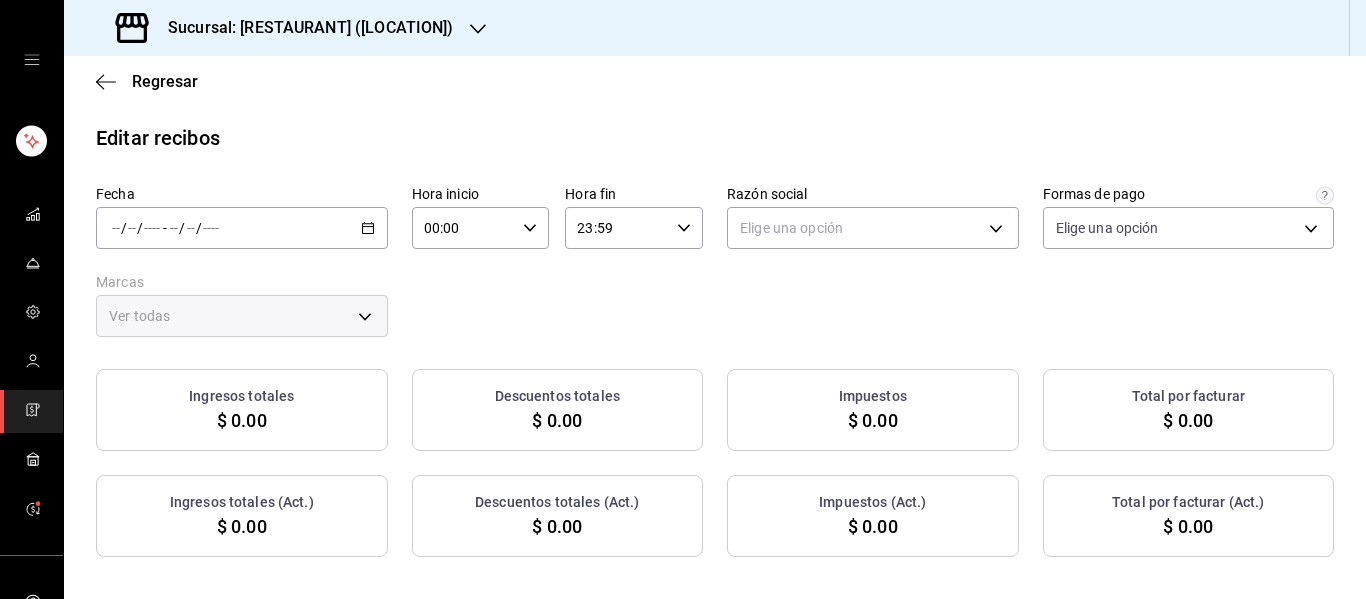 type on "3f431a28-7e8c-4cdd-a647-b2747f9099f4" 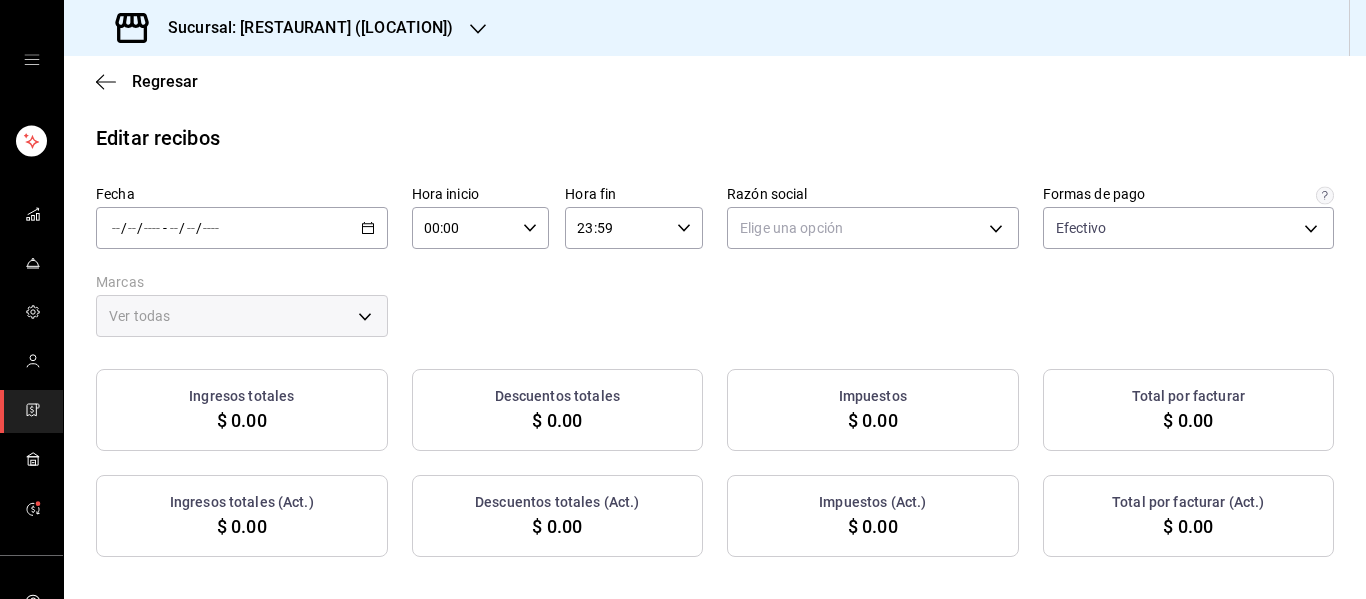 click 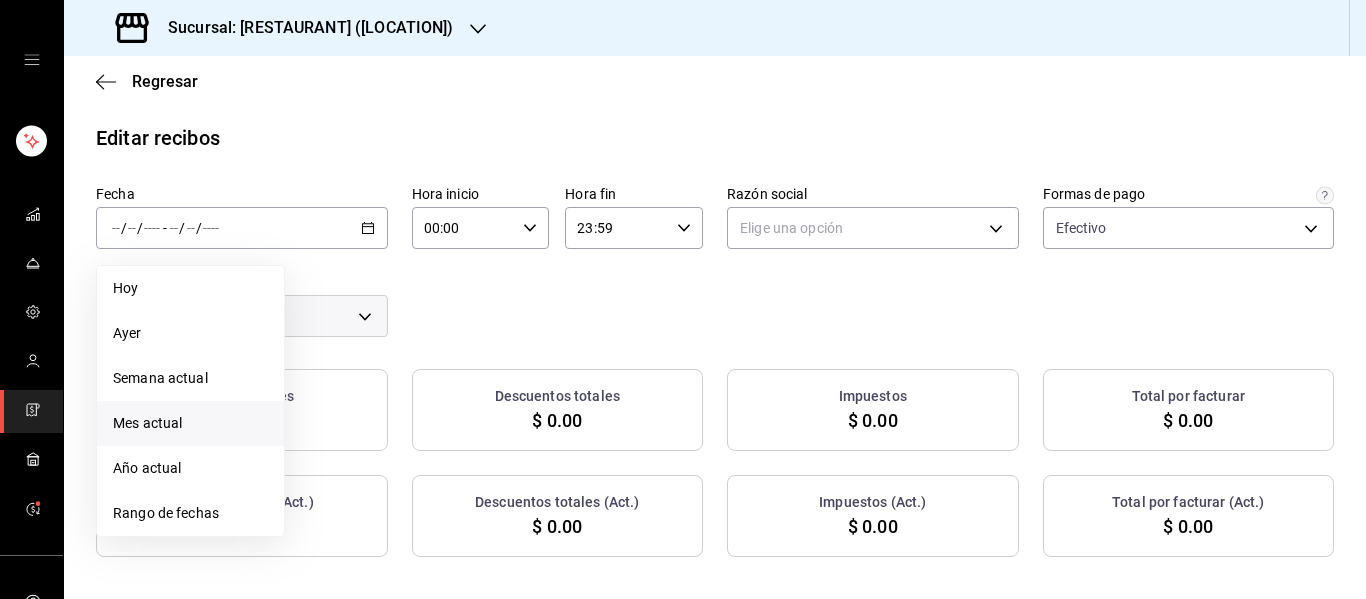 click on "Mes actual" at bounding box center [190, 423] 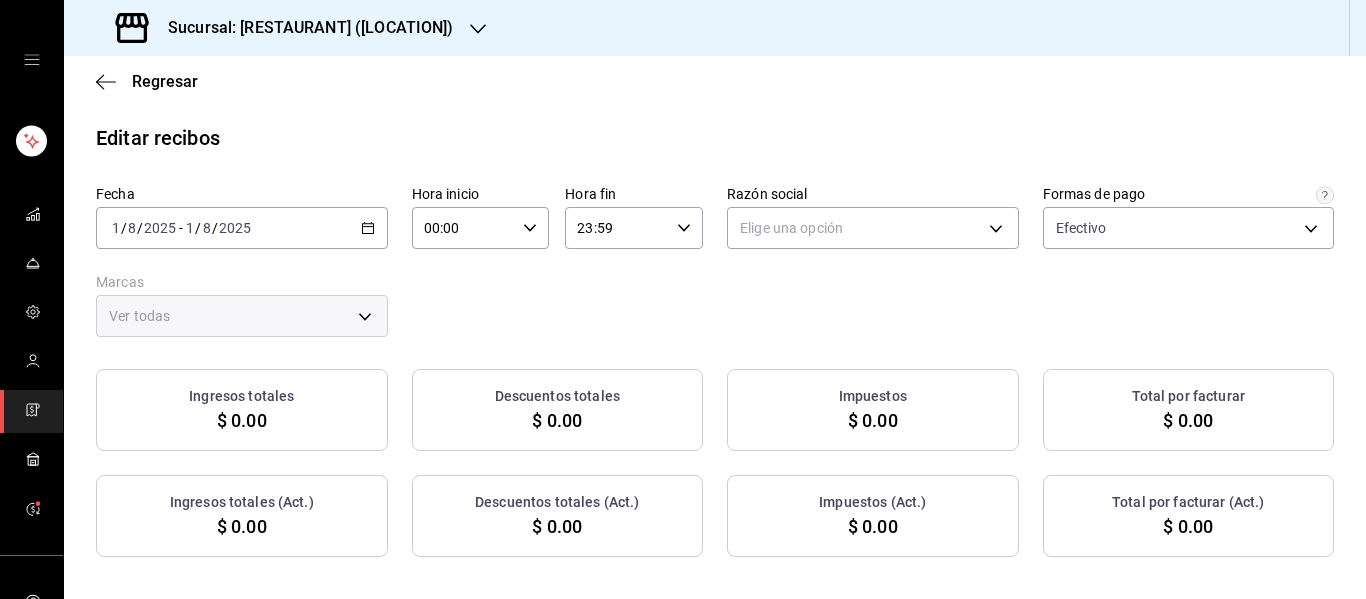 click 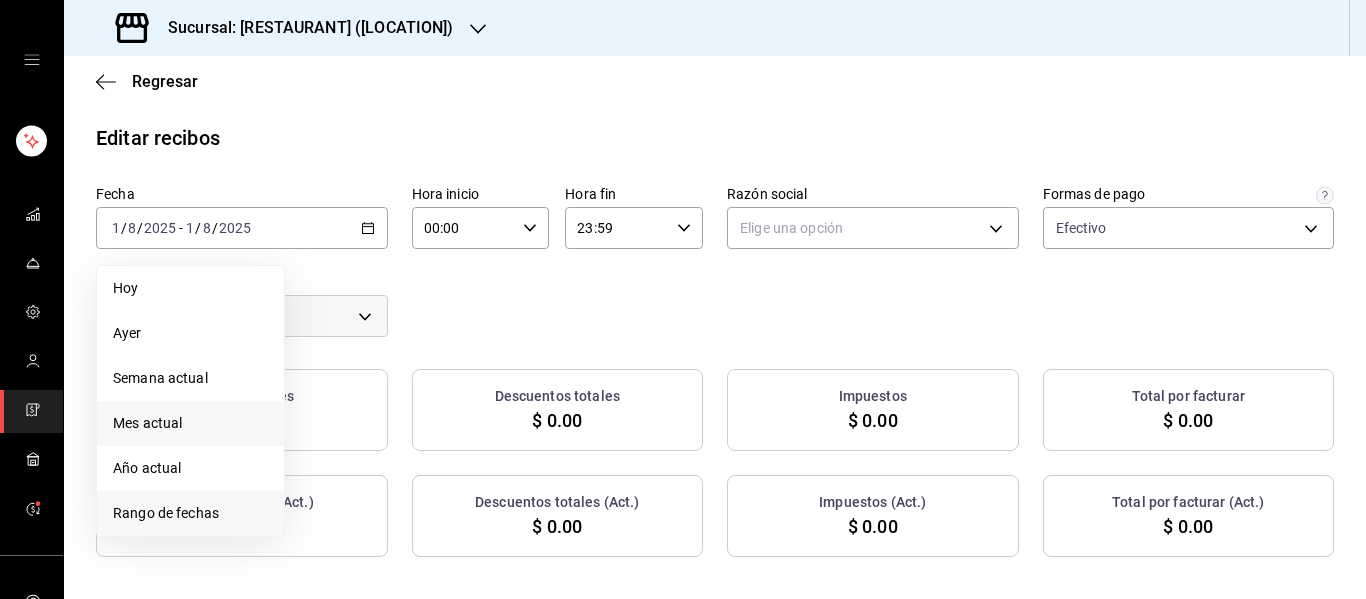 click on "Rango de fechas" at bounding box center [190, 513] 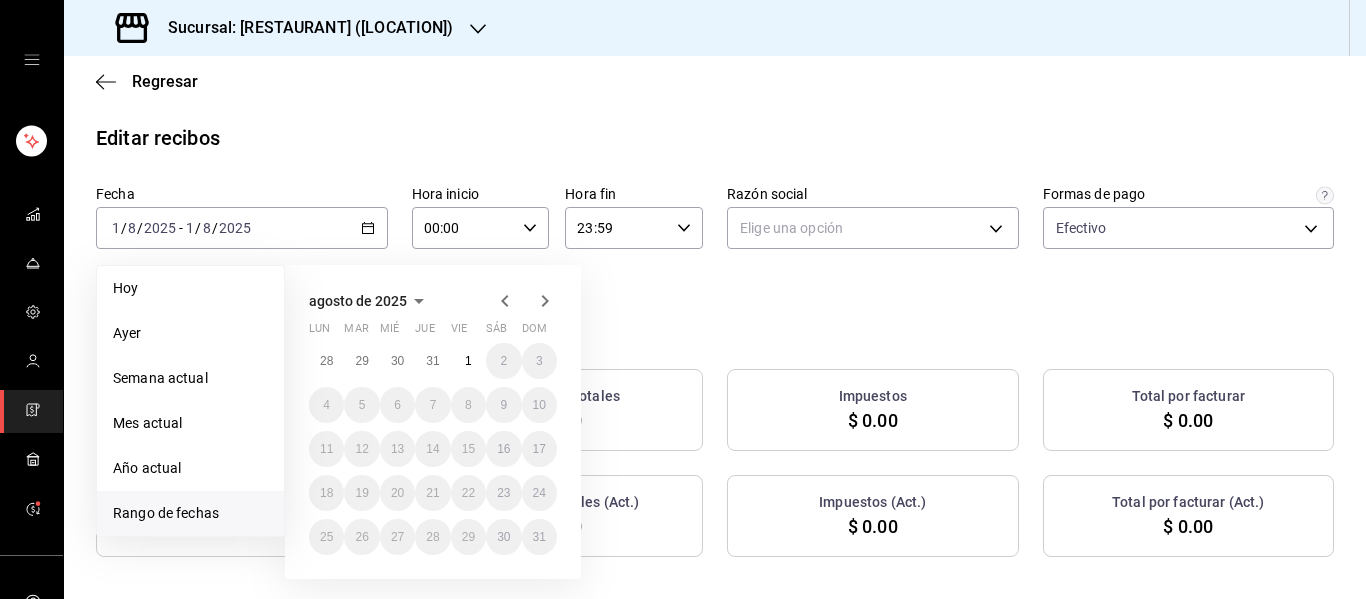 click on "agosto de 2025" at bounding box center (433, 301) 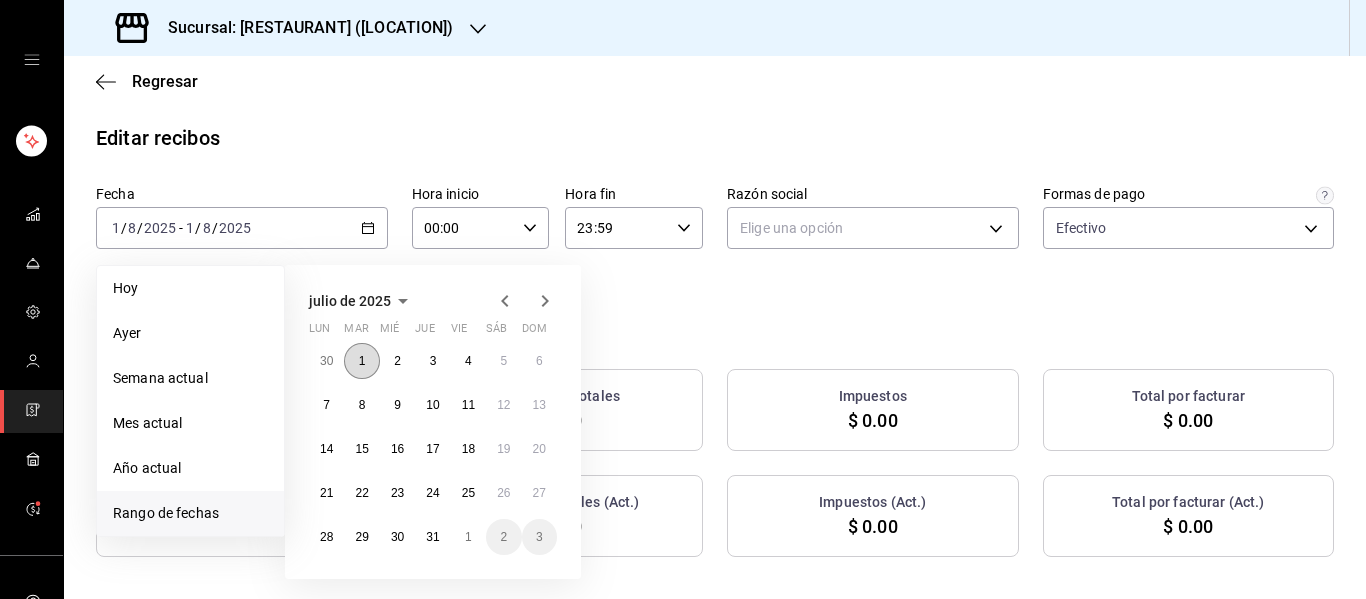 click on "1" at bounding box center [362, 361] 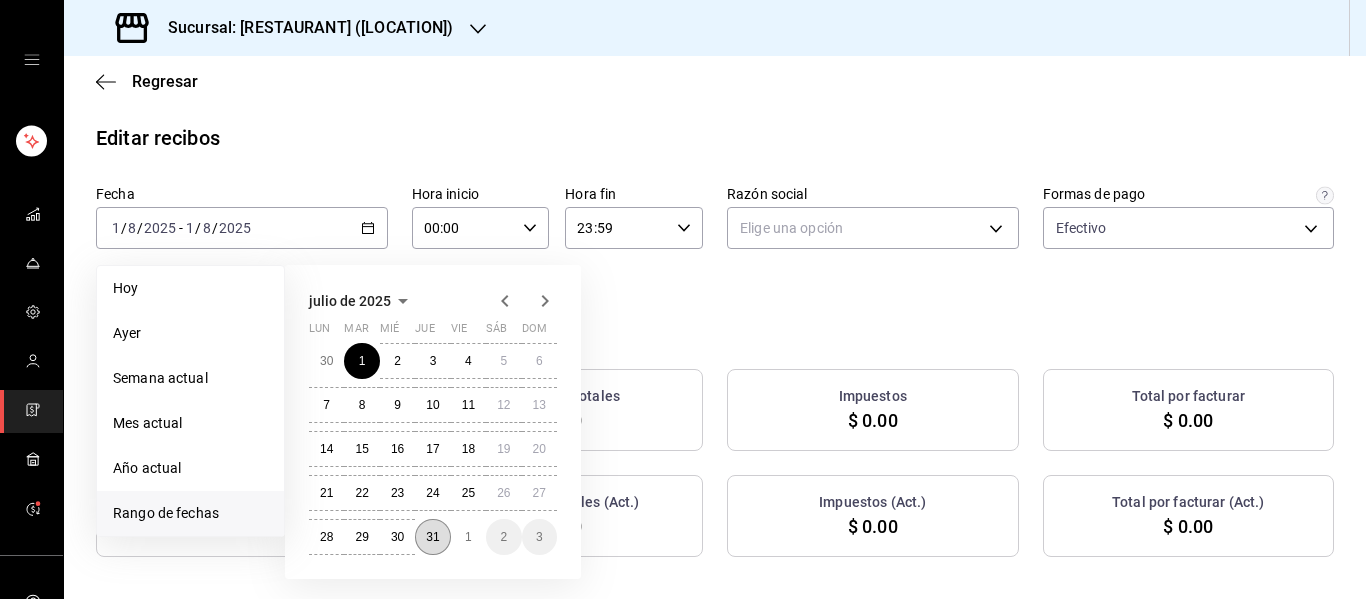 click on "31" at bounding box center [432, 537] 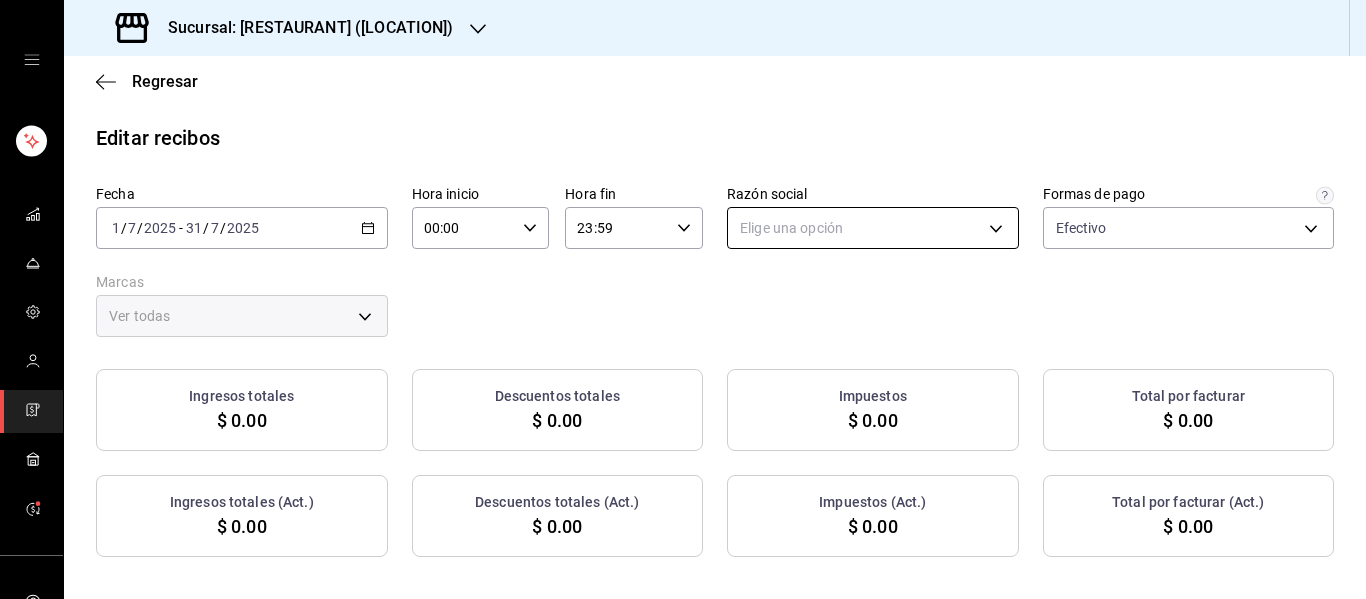 click on "Sucursal: Cuore Ristorante (MTY) Regresar Editar recibos Fecha 2025-07-01 1 / 7 / 2025 - 2025-07-31 31 / 7 / 2025 Hora inicio 00:00 Hora inicio Hora fin 23:59 Hora fin Razón social Elige una opción Formas de pago   Efectivo 3f431a28-7e8c-4cdd-a647-b2747f9099f4 Marcas Ver todas Ingresos totales $ 0.00 Descuentos totales $ 0.00 Impuestos $ 0.00 Total por facturar $ 0.00 Ingresos totales (Act.) $ 0.00 Descuentos totales (Act.) $ 0.00 Impuestos  (Act.) $ 0.00 Total por facturar (Act.) $ 0.00 No hay información que mostrar GANA 1 MES GRATIS EN TU SUSCRIPCIÓN AQUÍ ¿Recuerdas cómo empezó tu restaurante?
Hoy puedes ayudar a un colega a tener el mismo cambio que tú viviste.
Recomienda Parrot directamente desde tu Portal Administrador.
Es fácil y rápido.
🎁 Por cada restaurante que se una, ganas 1 mes gratis. Visitar centro de ayuda (81) 2046 6363 soporte@parrotsoftware.io Visitar centro de ayuda (81) 2046 6363 soporte@parrotsoftware.io" at bounding box center (683, 299) 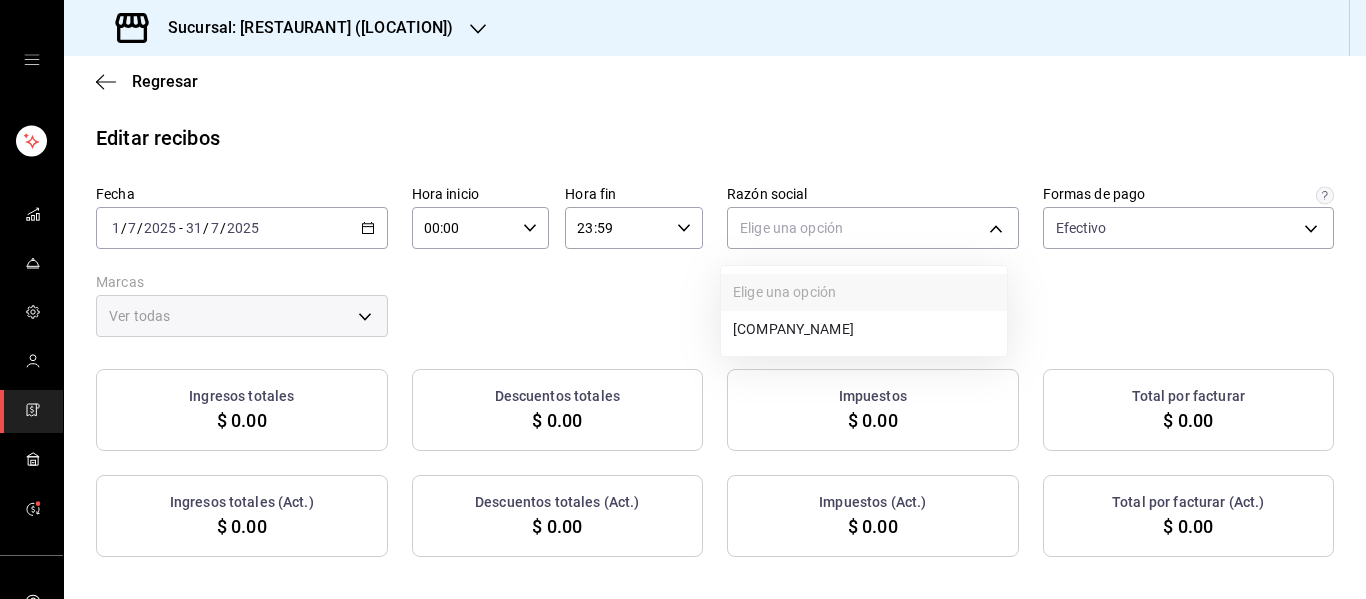 click on "Elige una opción FOOD SERVICES ARAGUANEY" at bounding box center (864, 311) 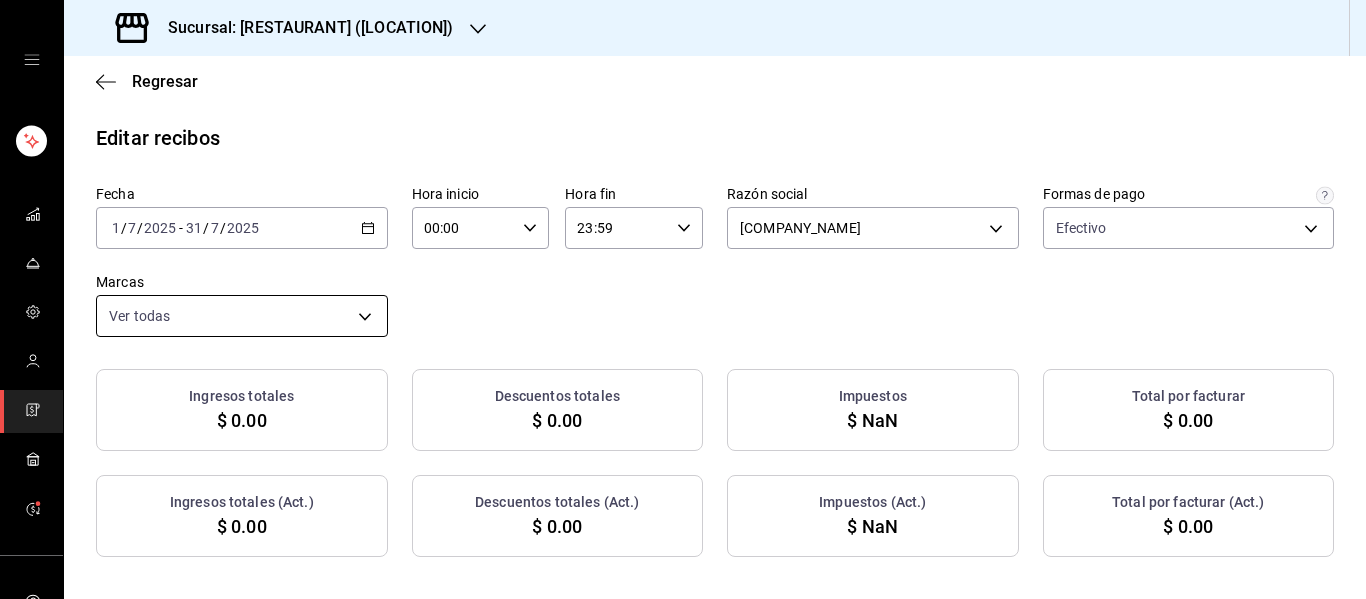 checkbox on "true" 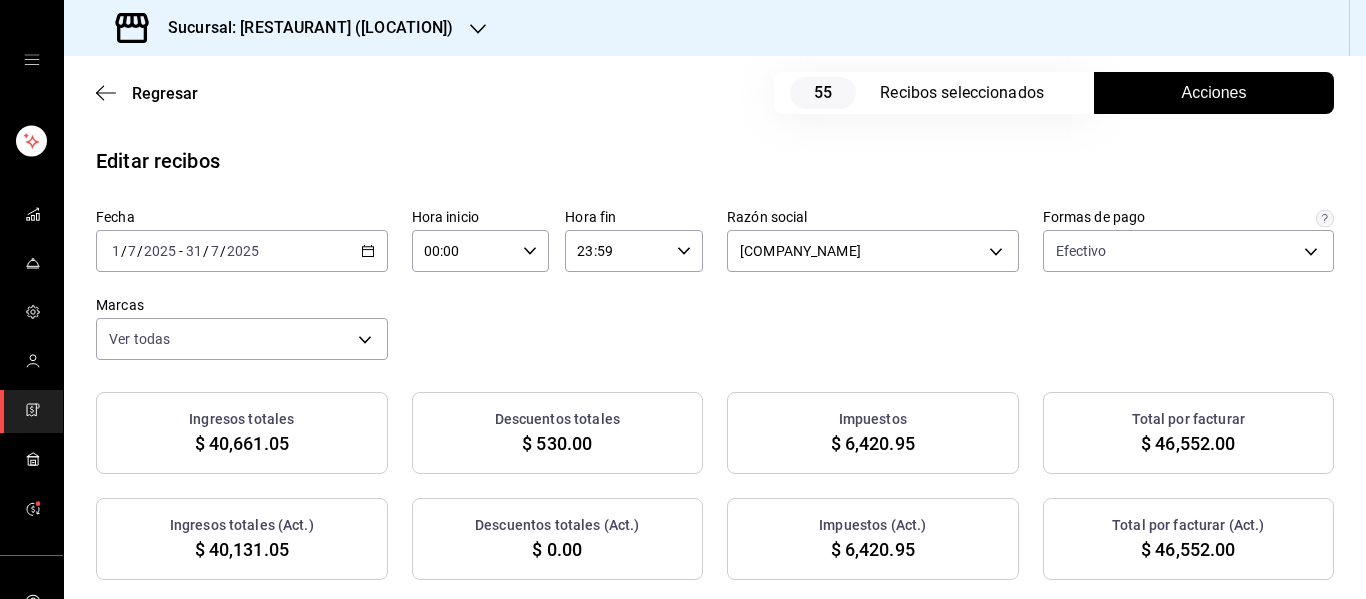 click on "Acciones" at bounding box center (1214, 93) 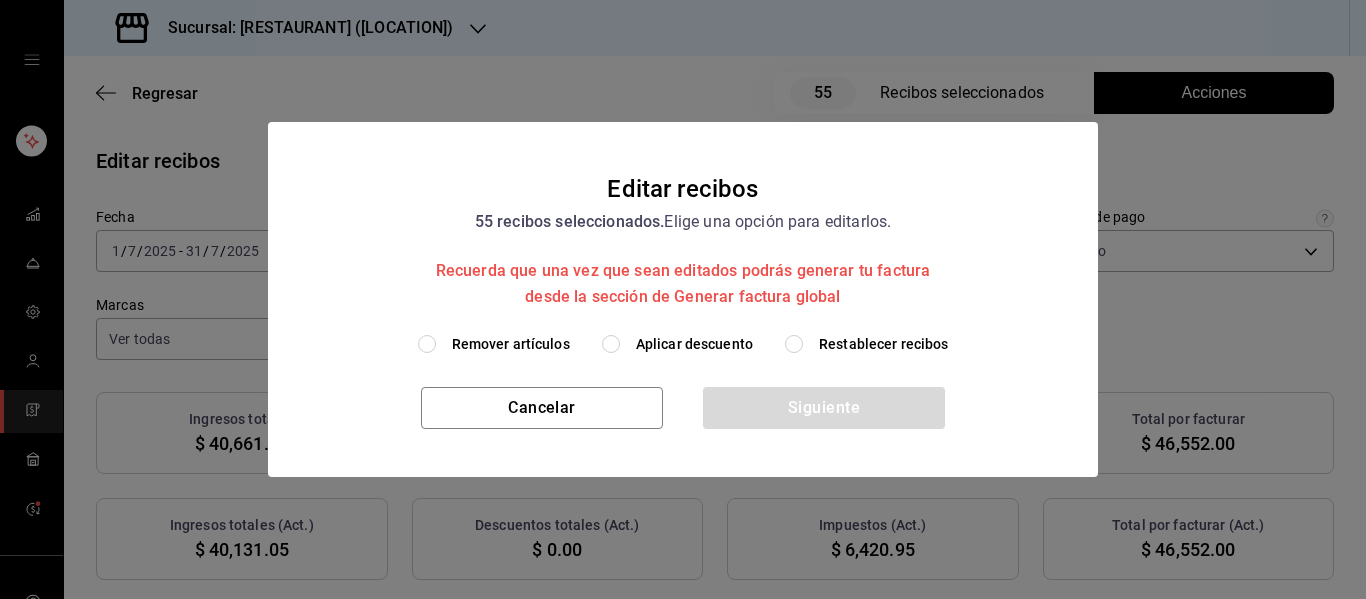 click on "Aplicar descuento" at bounding box center [694, 344] 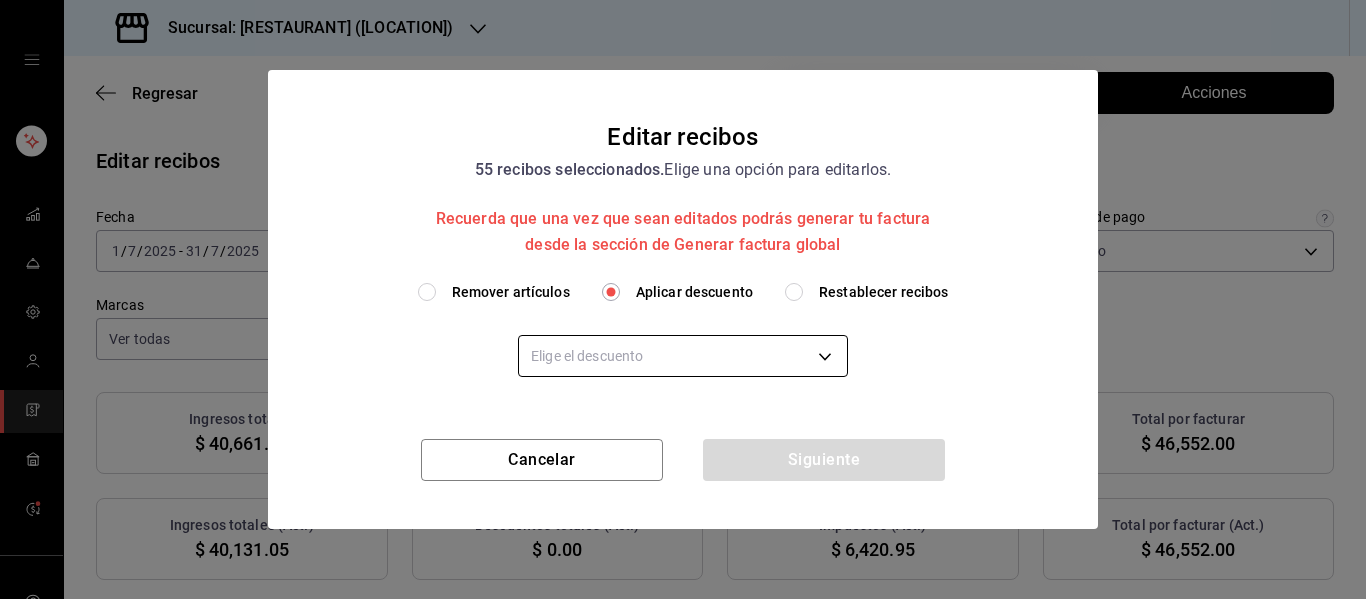 click on "Sucursal: Cuore Ristorante (MTY) Regresar Editar recibos Fecha 2025-07-01 1 / 7 / 2025 - 2025-07-31 31 / 7 / 2025 Hora inicio 00:00 Hora inicio Hora fin 23:59 Hora fin Razón social FOOD SERVICES ARAGUANEY cde00ac3-1eba-4b31-a3a5-285d8d732fc5 Formas de pago   Efectivo 3f431a28-7e8c-4cdd-a647-b2747f9099f4 Marcas Ver todas 1a93326c-9a02-4ab6-8267-d27e03057d99 Ingresos totales $ 40,661.05 Descuentos totales $ 530.00 Impuestos $ 6,420.95 Total por facturar $ 46,552.00 Ingresos totales (Act.) $ 40,131.05 Descuentos totales (Act.) $ 0.00 Impuestos  (Act.) $ 6,420.95 Total por facturar (Act.) $ 46,552.00 Editar recibos Quita la selección a los recibos que no quieras editar. Act. # de recibo Artículos (Orig.) Artículos (Act.) Subtotal (Orig.) Subtotal (Act.) Descuento total (Orig.) Descuento total (Act.) Impuestos (Orig.) Impuestos (Act.) Total (Orig.) Total (Act.) No 05F010825C7290 8 8 $1,377.59 $1,377.59 $0.00 $0.00 $220.41 $220.41 $1,598.00 $1,598.00 No F4F010825393EC 2 2 $0.00" at bounding box center [683, 299] 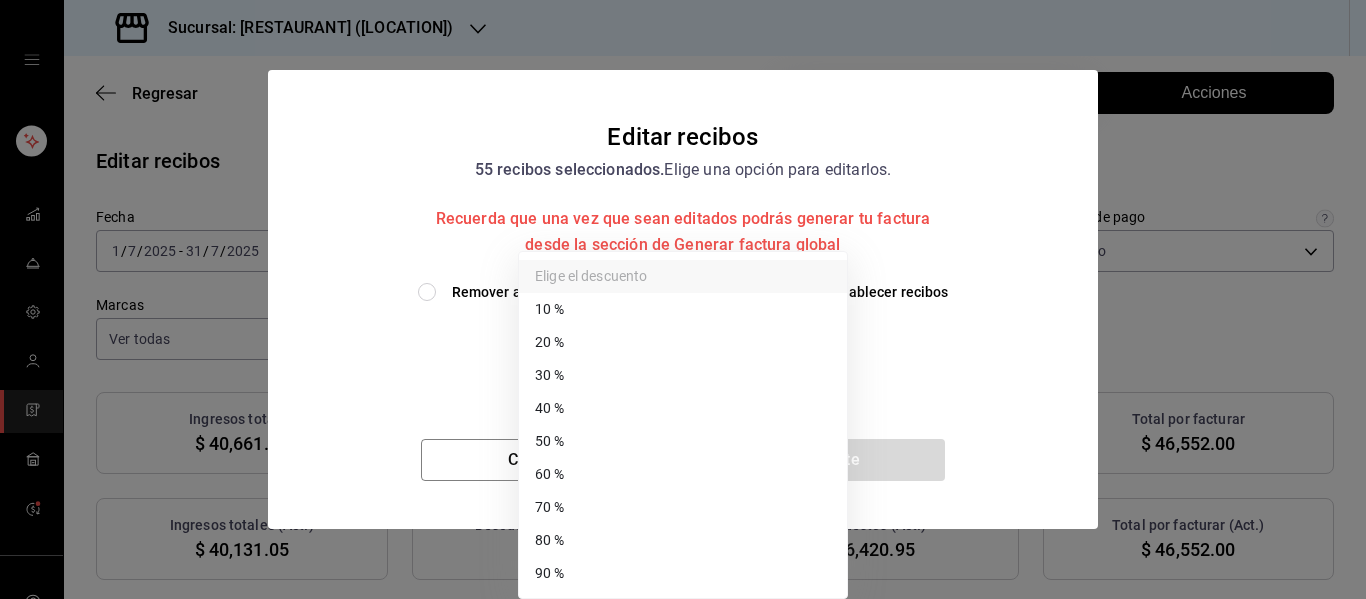 click on "90 %" at bounding box center [683, 573] 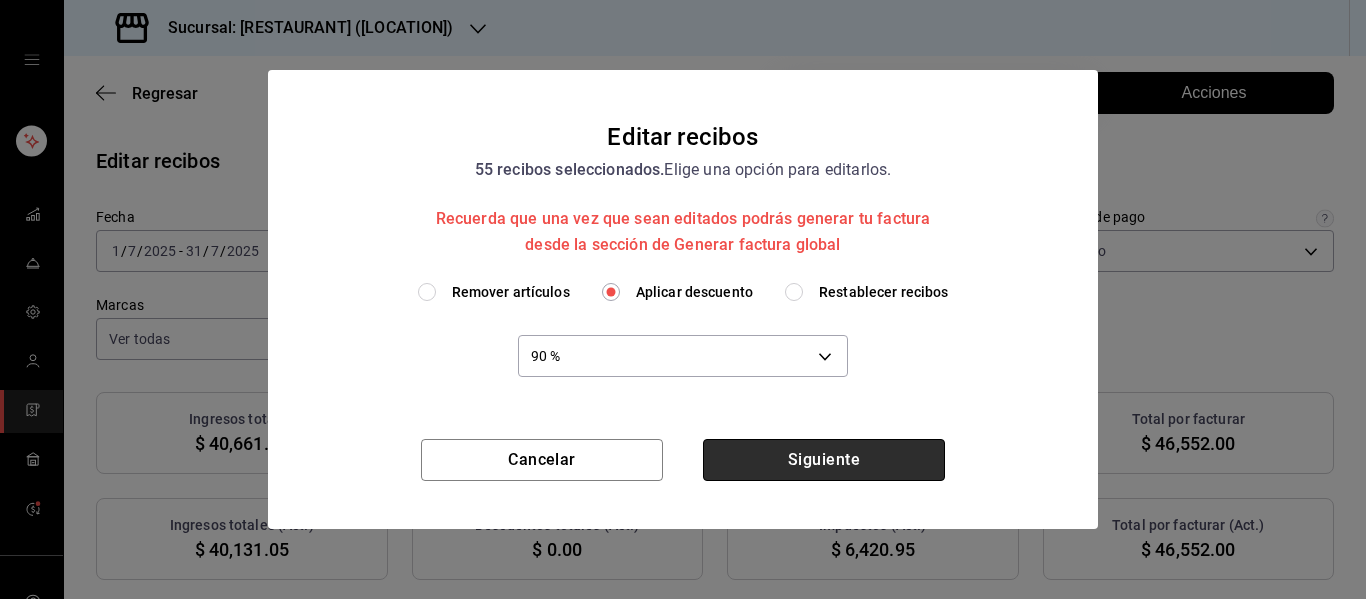 click on "Siguiente" at bounding box center [824, 460] 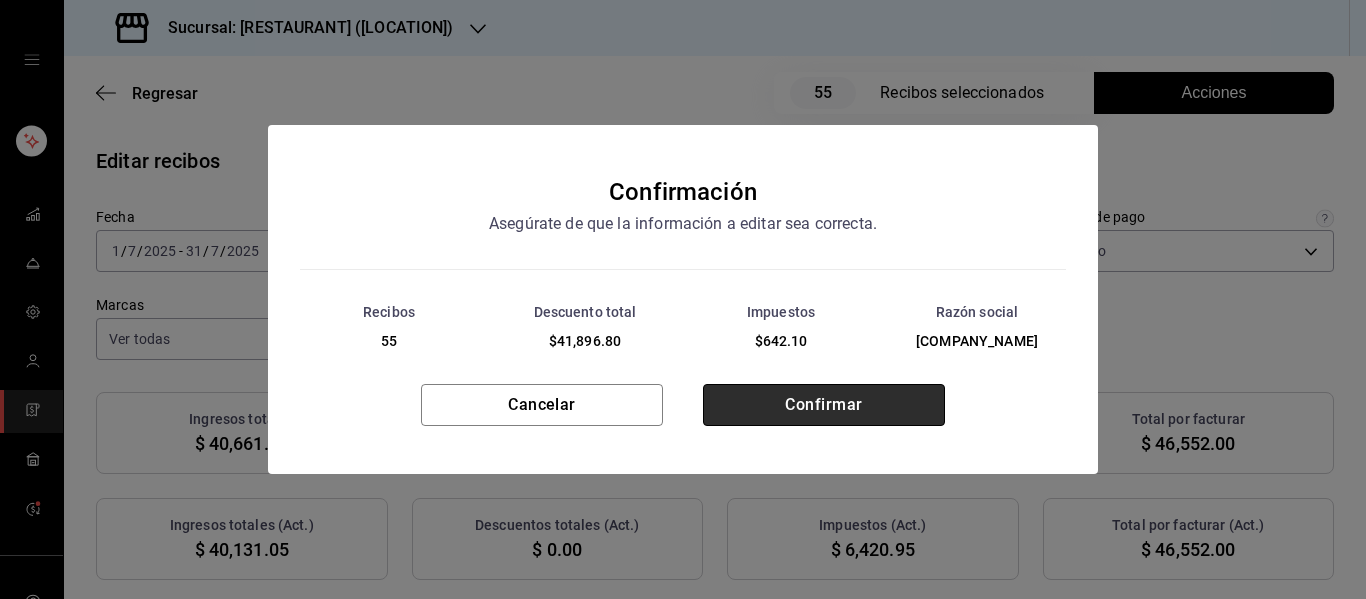 click on "Confirmar" at bounding box center [824, 405] 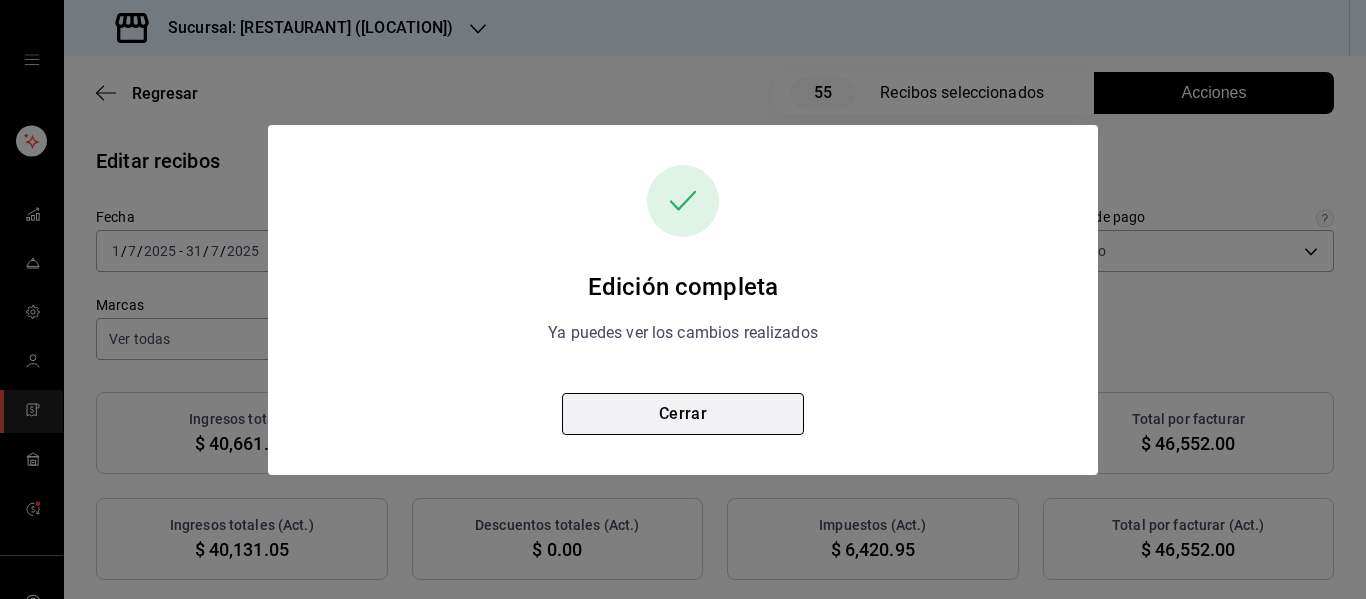 click on "Cerrar" at bounding box center (683, 414) 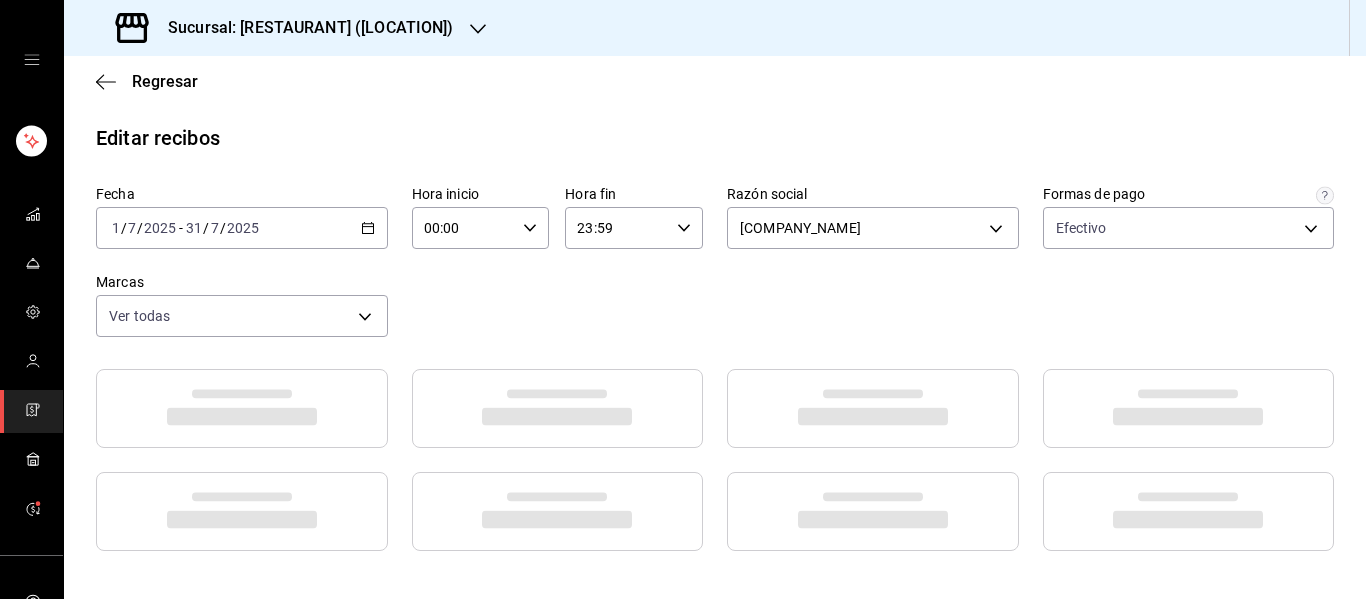click on "Sucursal: [RESTAURANT] ([LOCATION])" at bounding box center [287, 28] 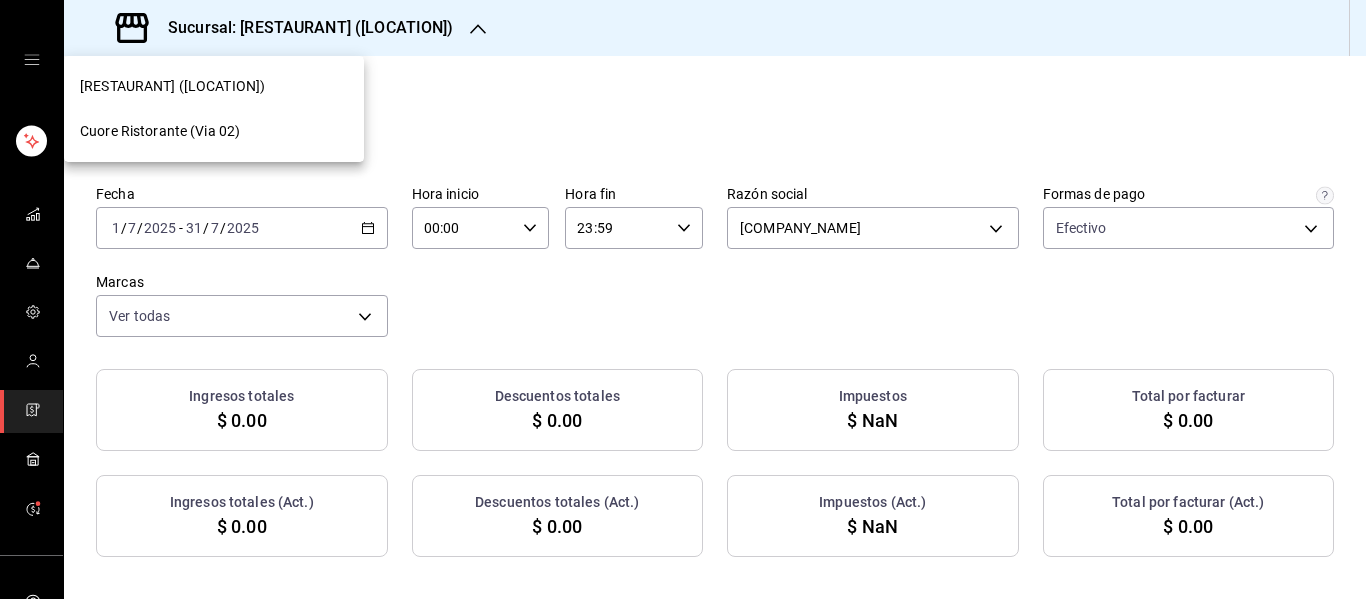 checkbox on "true" 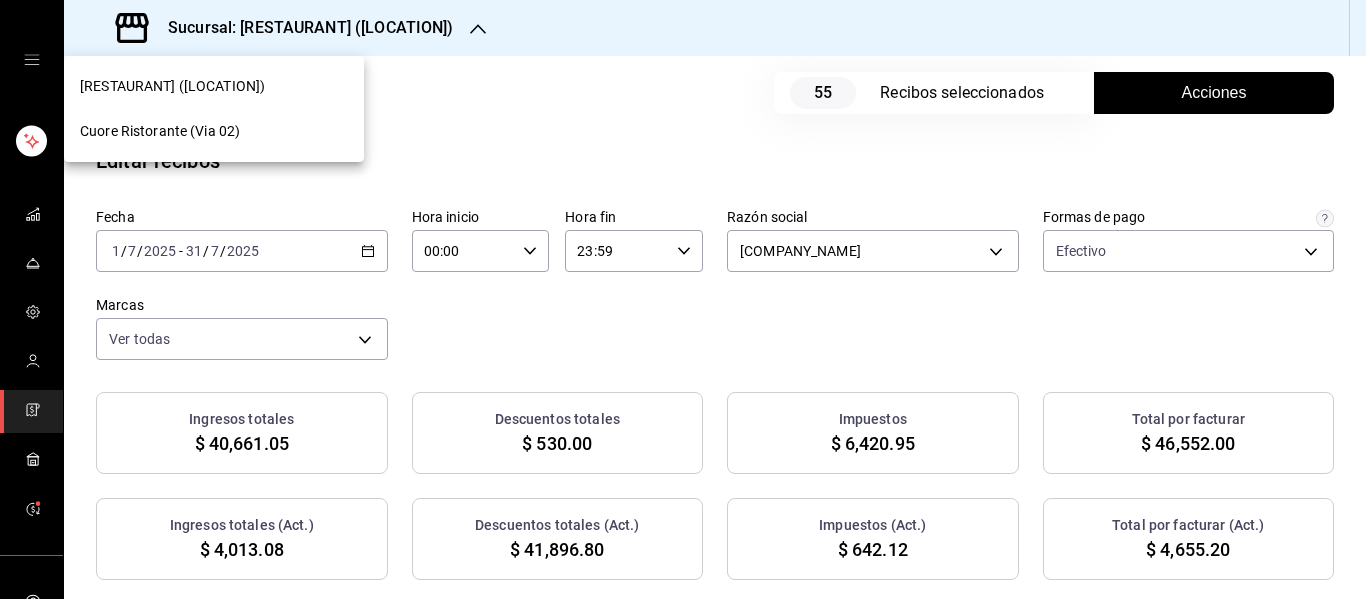 click on "Cuore Ristorante (Via 02)" at bounding box center [214, 131] 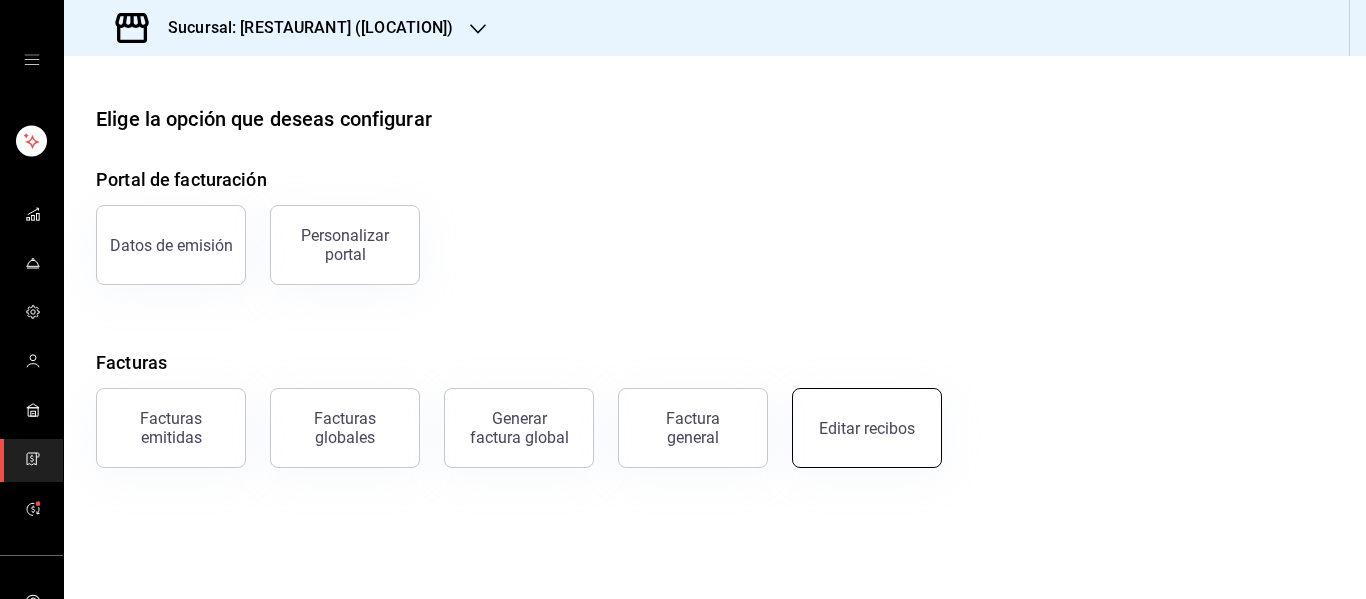 click on "Editar recibos" at bounding box center (867, 428) 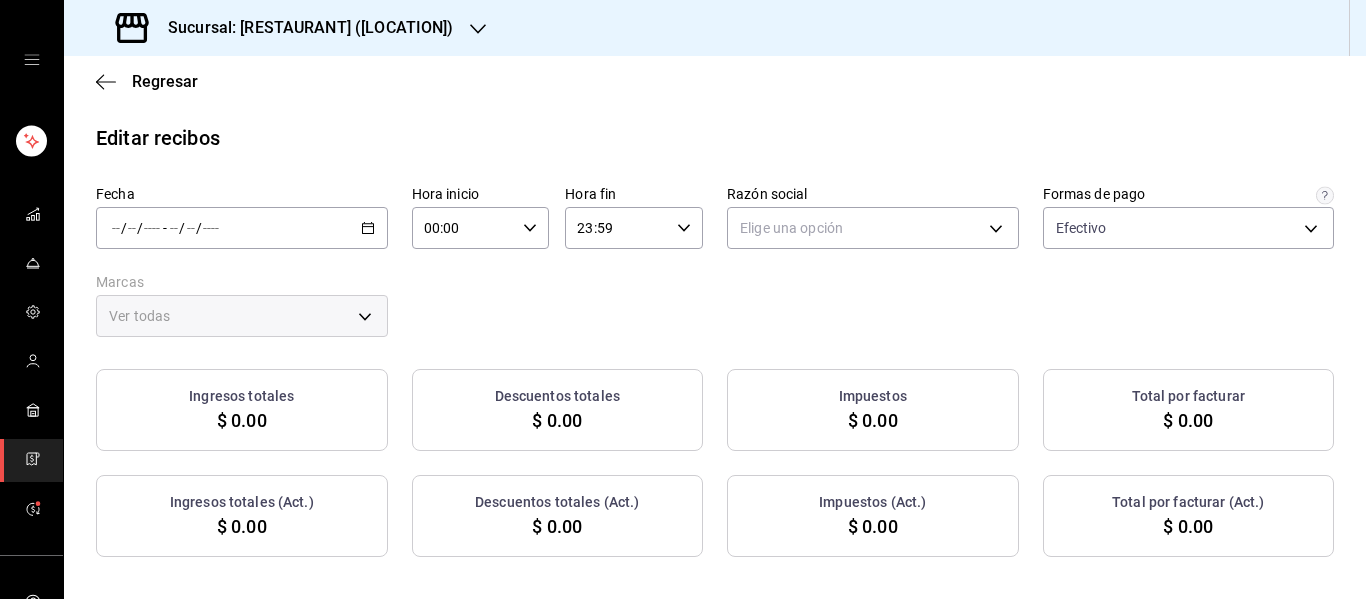 type on "[UUID]" 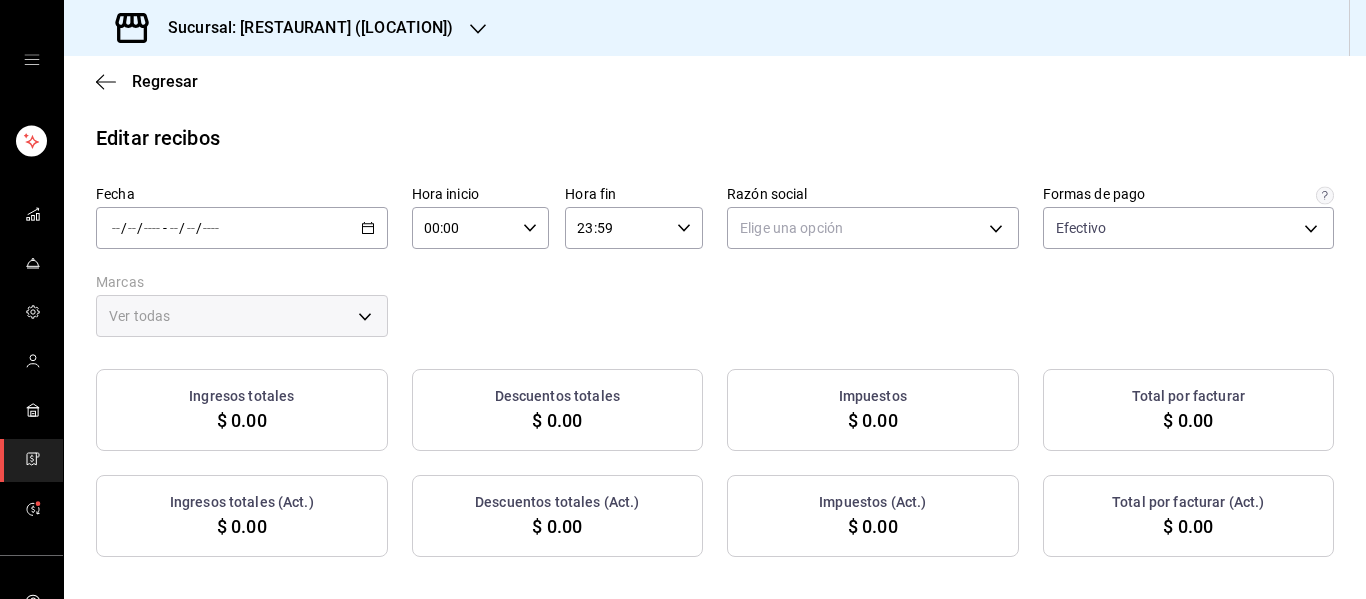 click on "/ / - / /" at bounding box center (242, 228) 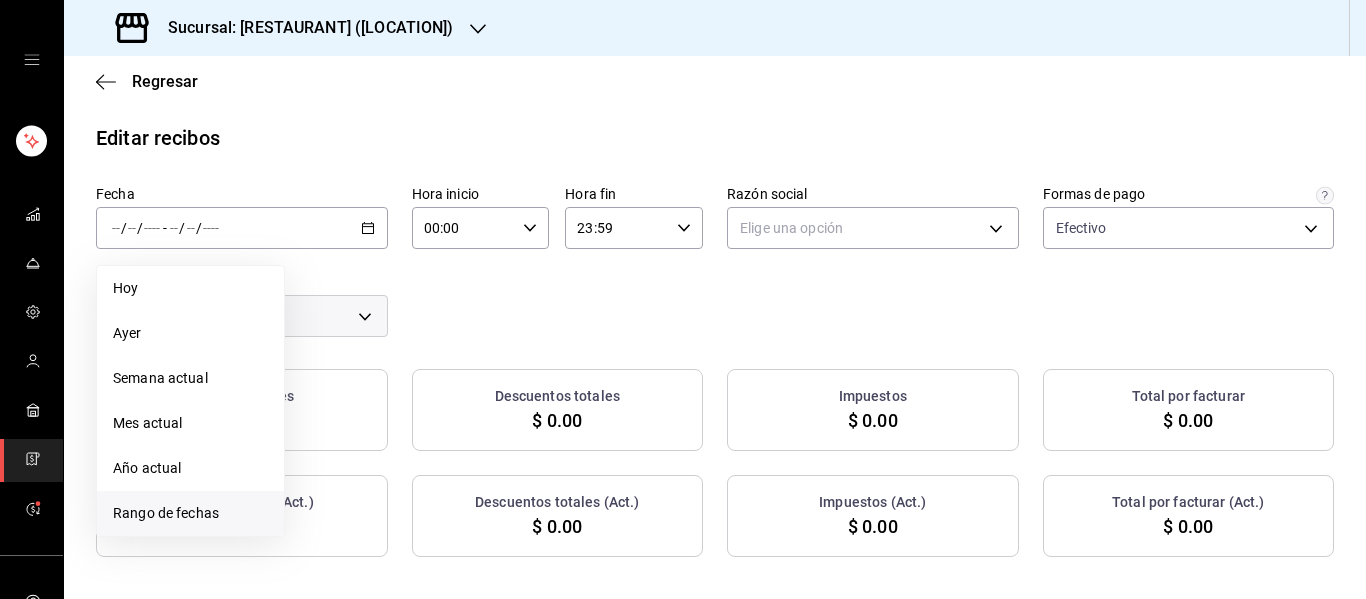 click on "Rango de fechas" at bounding box center [190, 513] 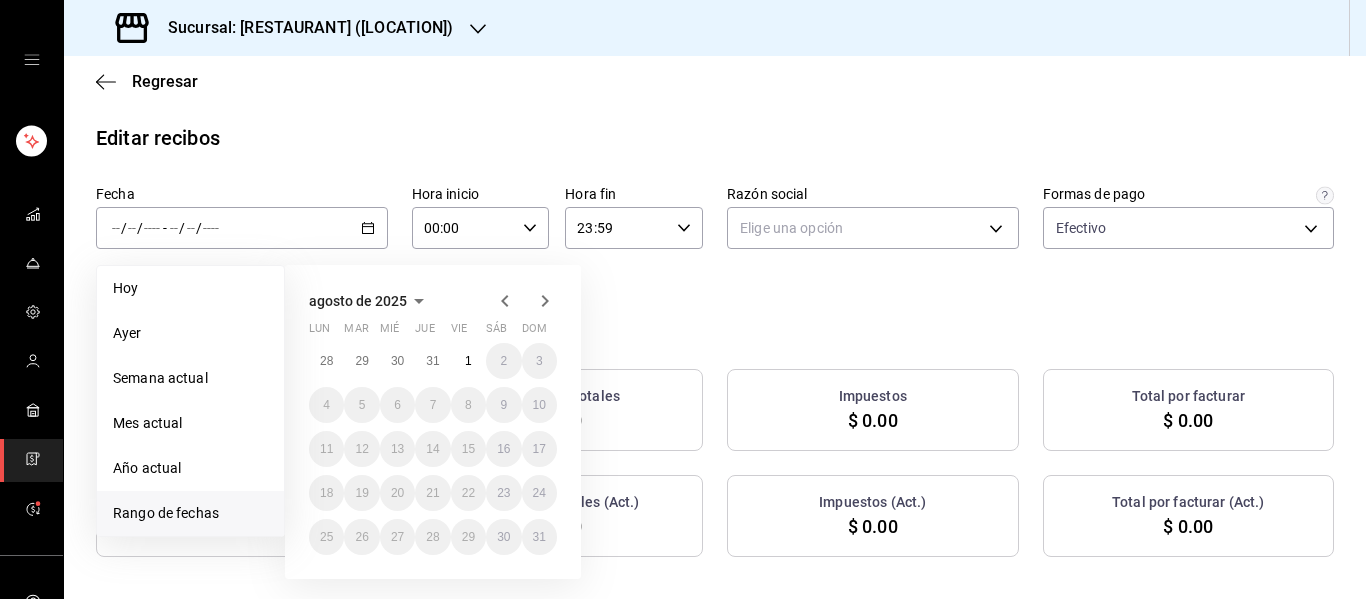 click 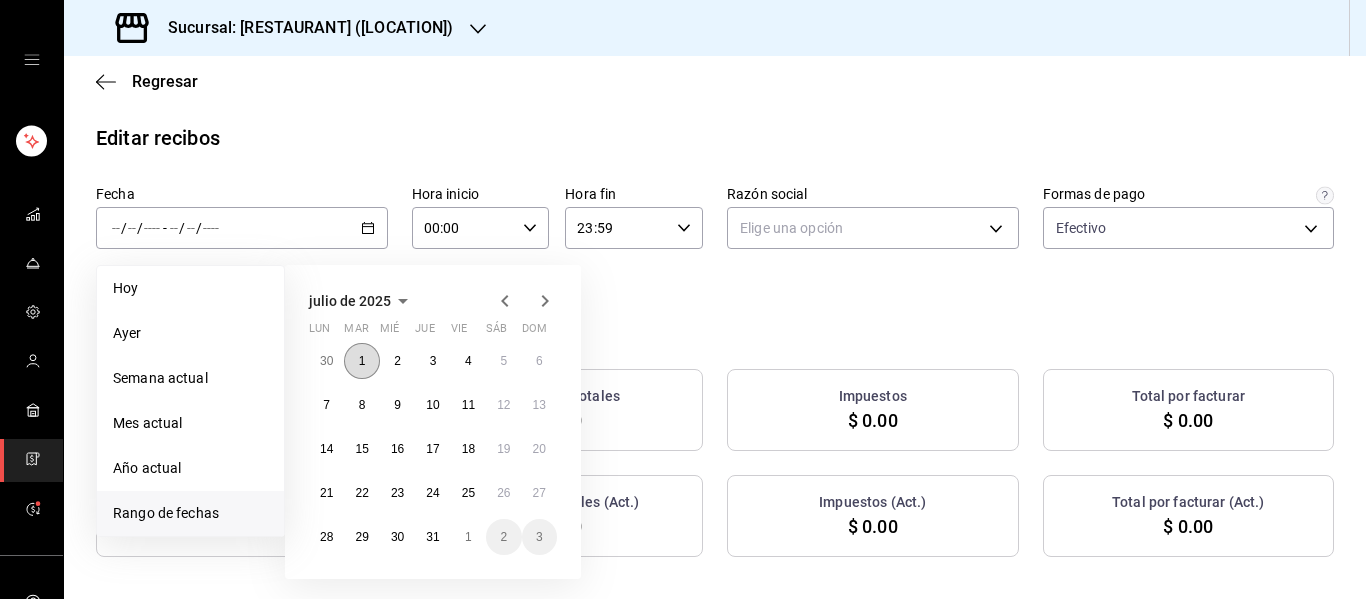 click on "1" at bounding box center [361, 361] 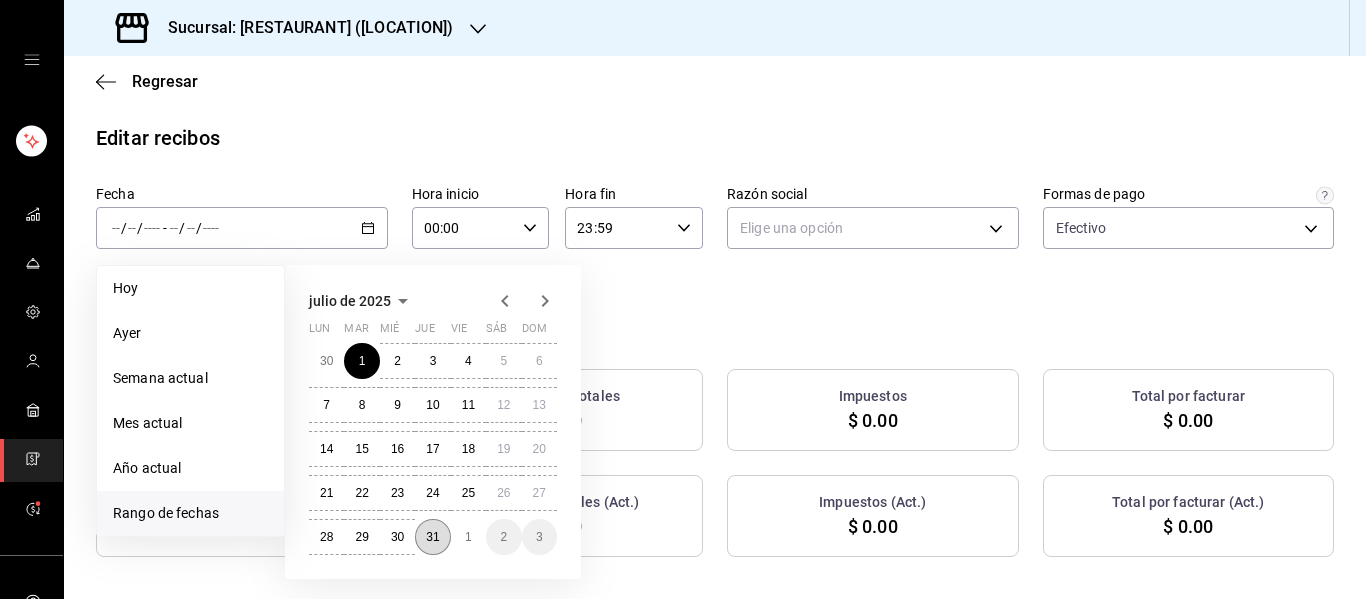 click on "31" at bounding box center (432, 537) 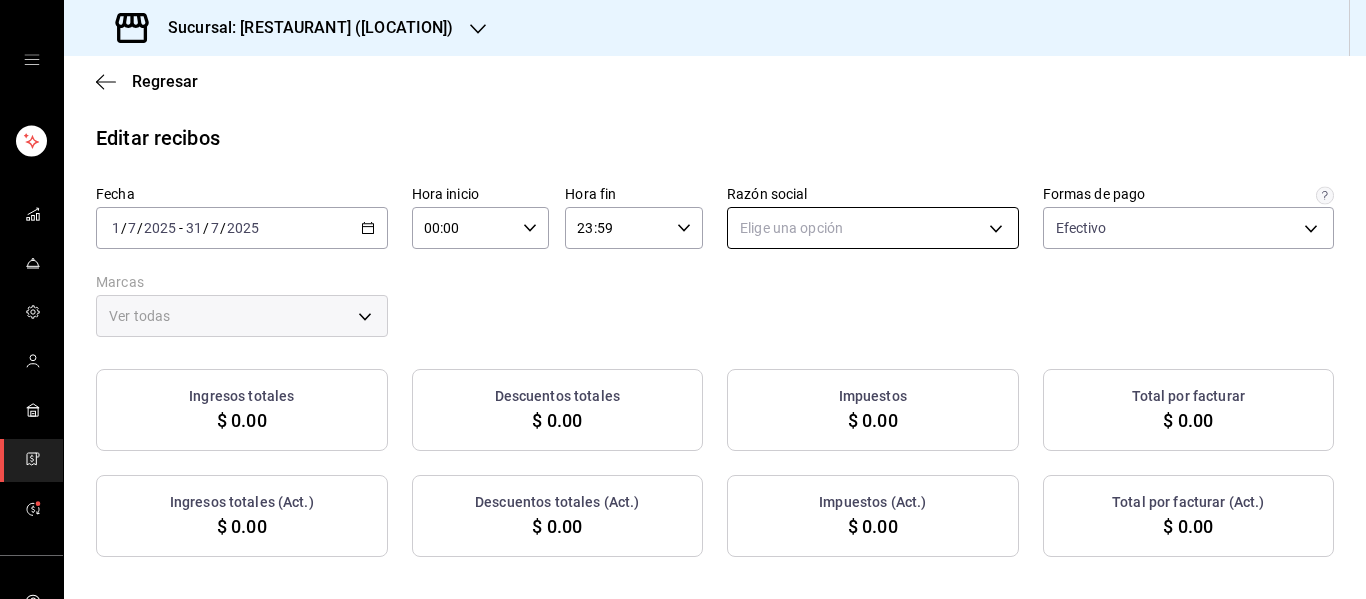 click on "Sucursal: Cuore Ristorante (Via 02) Regresar Editar recibos Fecha 2025-07-01 1 / 7 / 2025 - 2025-07-31 31 / 7 / 2025 Hora inicio 00:00 Hora inicio Hora fin 23:59 Hora fin Razón social Elige una opción Formas de pago   Efectivo 97551d58-da5a-4239-b2df-308f53263186 Marcas Ver todas Ingresos totales $ 0.00 Descuentos totales $ 0.00 Impuestos $ 0.00 Total por facturar $ 0.00 Ingresos totales (Act.) $ 0.00 Descuentos totales (Act.) $ 0.00 Impuestos  (Act.) $ 0.00 Total por facturar (Act.) $ 0.00 No hay información que mostrar GANA 1 MES GRATIS EN TU SUSCRIPCIÓN AQUÍ ¿Recuerdas cómo empezó tu restaurante?
Hoy puedes ayudar a un colega a tener el mismo cambio que tú viviste.
Recomienda Parrot directamente desde tu Portal Administrador.
Es fácil y rápido.
🎁 Por cada restaurante que se una, ganas 1 mes gratis. Visitar centro de ayuda (81) 2046 6363 soporte@parrotsoftware.io Visitar centro de ayuda (81) 2046 6363 soporte@parrotsoftware.io" at bounding box center [683, 299] 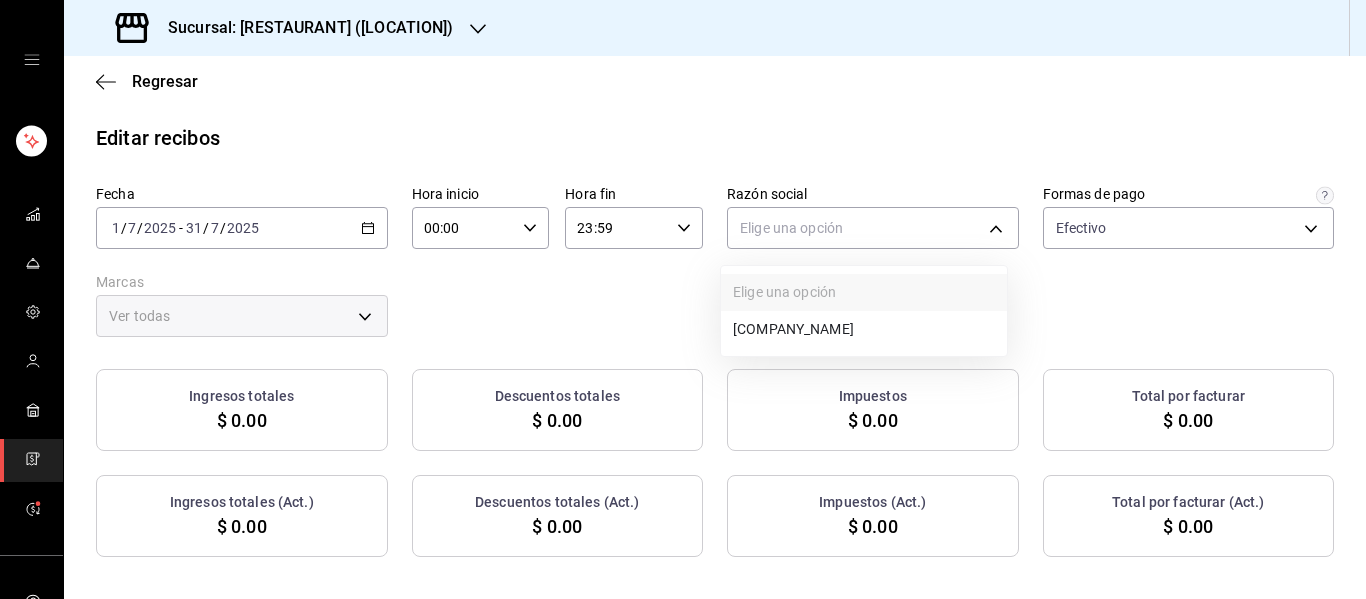 click on "[COMPANY_NAME]" at bounding box center [864, 329] 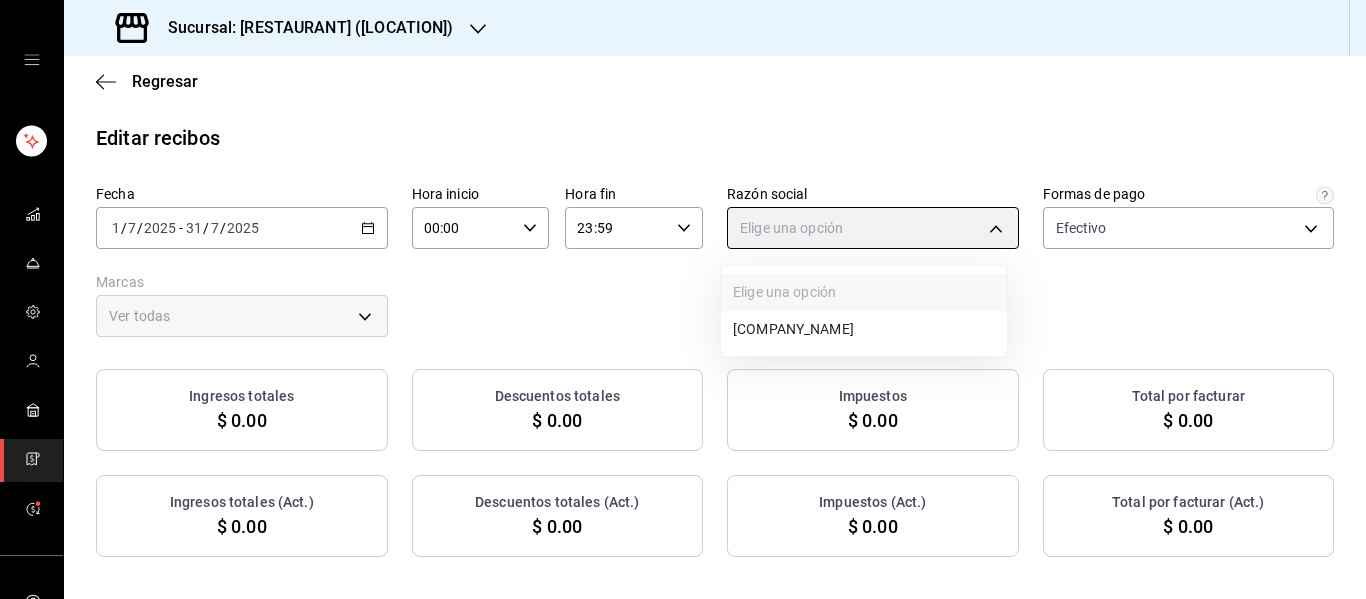 type on "[UUID]" 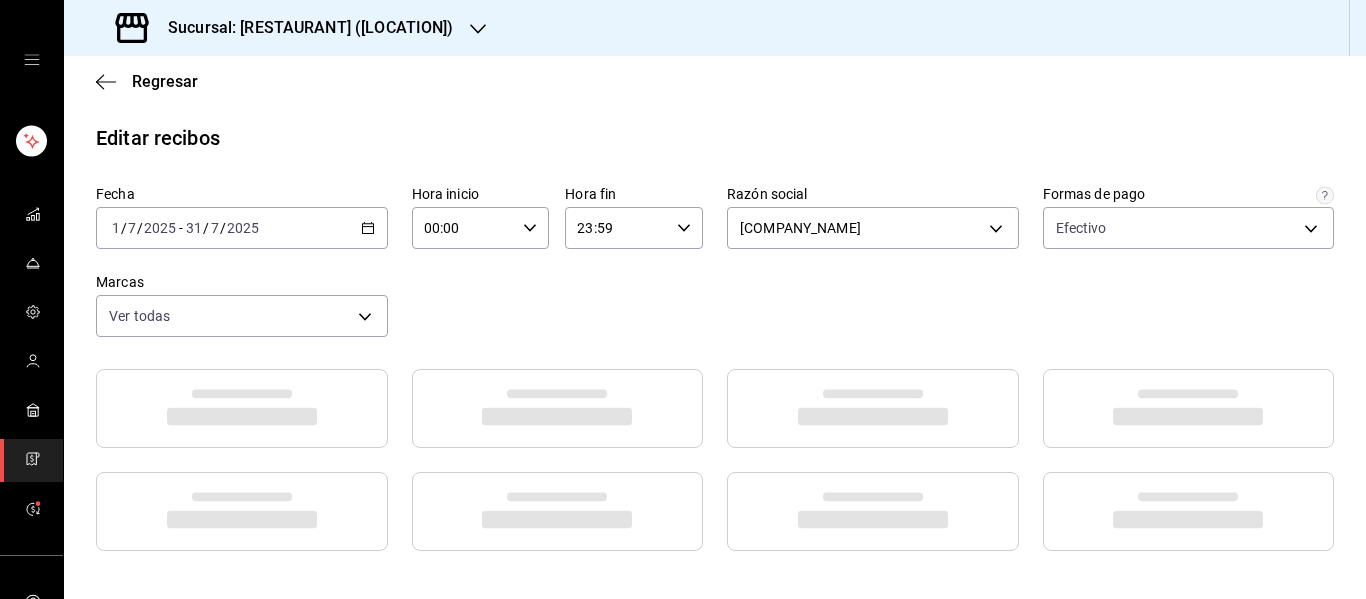 click on "Editar recibos Fecha 2025-07-01 1 / 7 / 2025 - 2025-07-31 31 / 7 / 2025 Hora inicio 00:00 Hora inicio Hora fin 23:59 Hora fin Razón social FOOD SERVICES ARAGUANEY 1f32708b-211c-4371-a647-8b55a69f0f63 Formas de pago   Efectivo 97551d58-da5a-4239-b2df-308f53263186 Marcas Ver todas 8178c765-dd4a-4149-ac3f-cc9557555f1c" at bounding box center (715, 524) 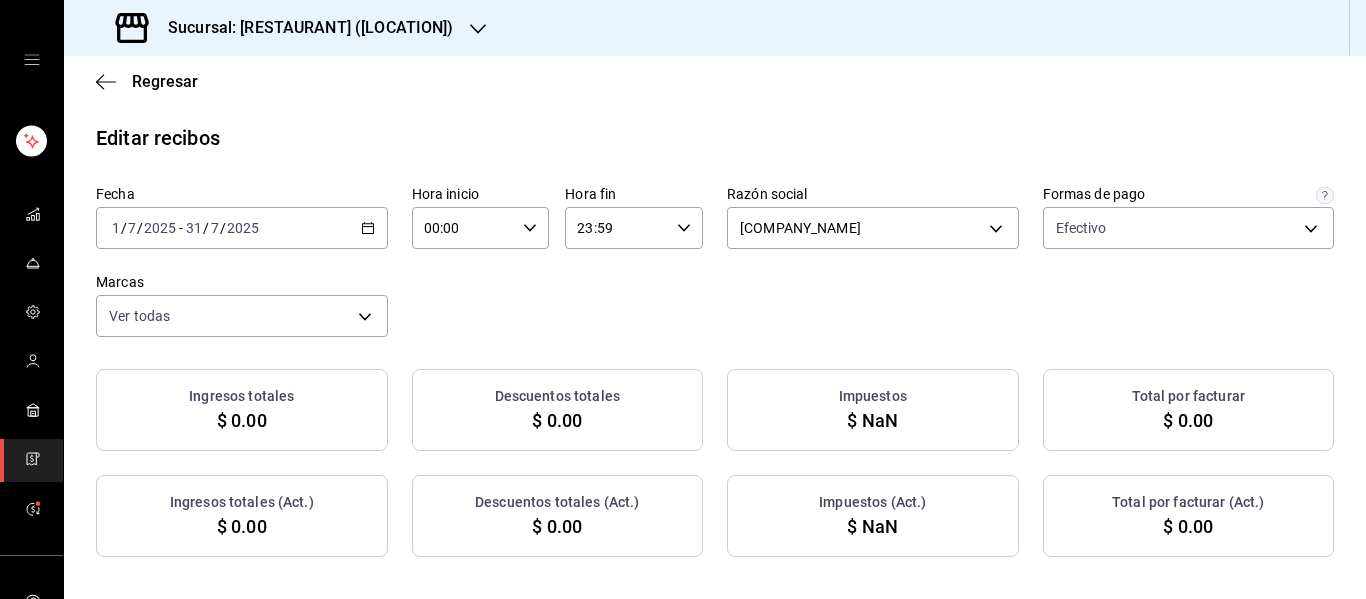 checkbox on "true" 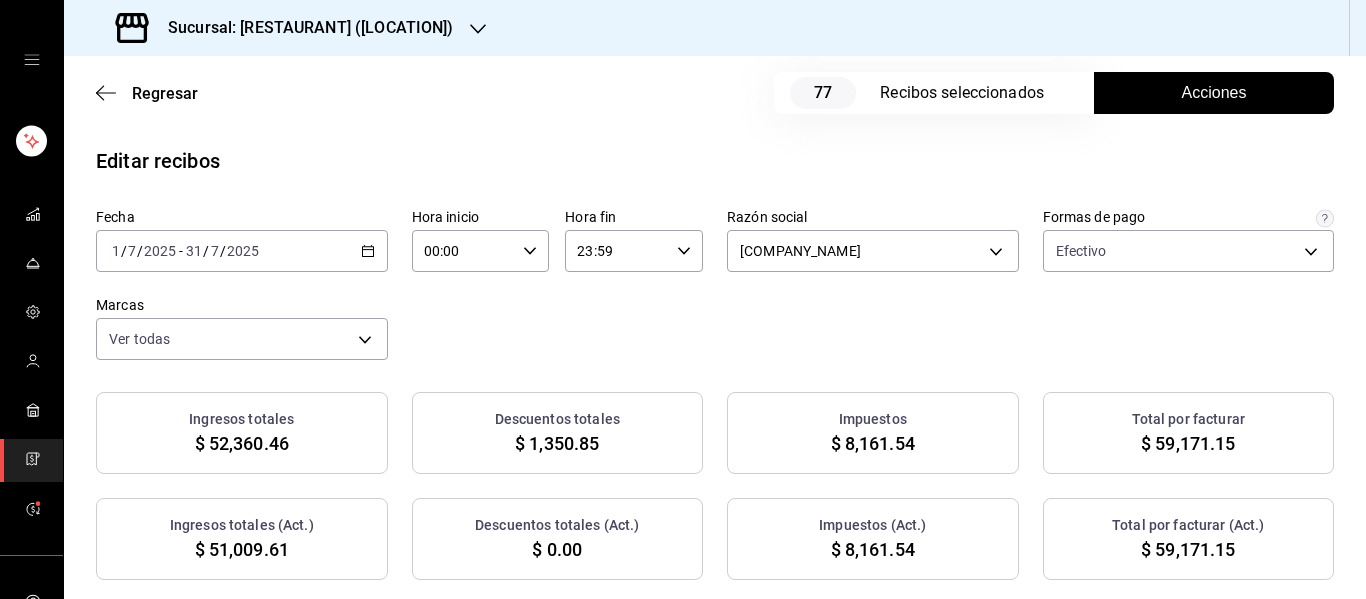 click on "Acciones" at bounding box center (1214, 93) 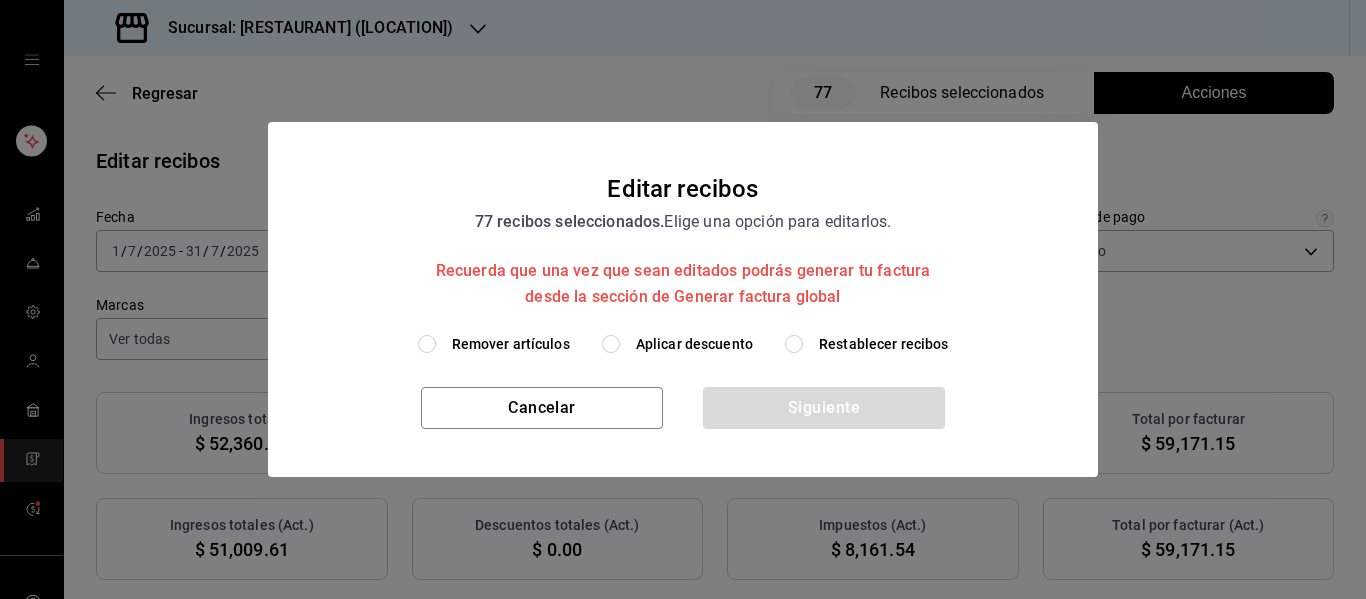 click on "Aplicar descuento" at bounding box center [694, 344] 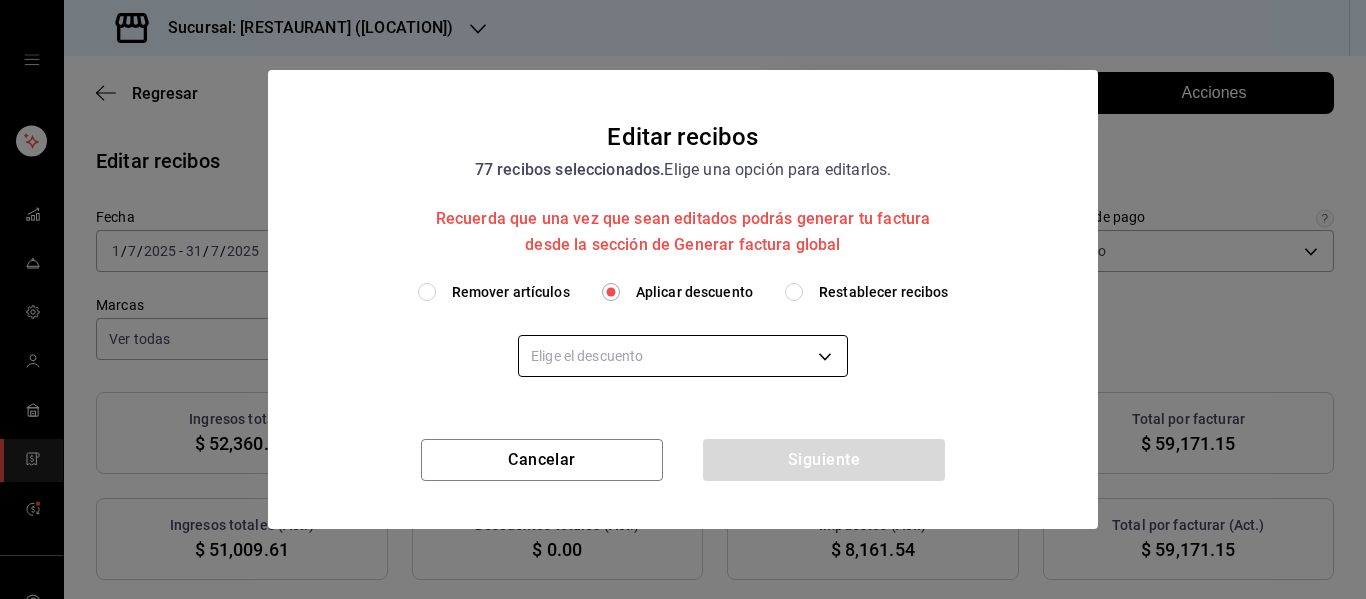 click on "Sucursal: Cuore Ristorante (Via 02) Regresar 77 Recibos seleccionados Acciones Editar recibos Fecha 2025-07-01 1 / 7 / 2025 - 2025-07-31 31 / 7 / 2025 Hora inicio 00:00 Hora inicio Hora fin 23:59 Hora fin Razón social FOOD SERVICES ARAGUANEY 1f32708b-211c-4371-a647-8b55a69f0f63 Formas de pago   Efectivo 97551d58-da5a-4239-b2df-308f53263186 Marcas Ver todas 8178c765-dd4a-4149-ac3f-cc9557555f1c Ingresos totales $ 52,360.46 Descuentos totales $ 1,350.85 Impuestos $ 8,161.54 Total por facturar $ 59,171.15 Ingresos totales (Act.) $ 51,009.61 Descuentos totales (Act.) $ 0.00 Impuestos  (Act.) $ 8,161.54 Total por facturar (Act.) $ 59,171.15 Editar recibos Quita la selección a los recibos que no quieras editar. Act. # de recibo Artículos (Orig.) Artículos (Act.) Subtotal (Orig.) Subtotal (Act.) Descuento total (Orig.) Descuento total (Act.) Impuestos (Orig.) Impuestos (Act.) Total (Orig.) Total (Act.) No E1E010825155E7 4 4 $605.17 $605.17 $0.00 $0.00 $96.83 $96.83 $702.00 $702.00 No AC731072568FD1 3 3 $676.72 No" at bounding box center (683, 299) 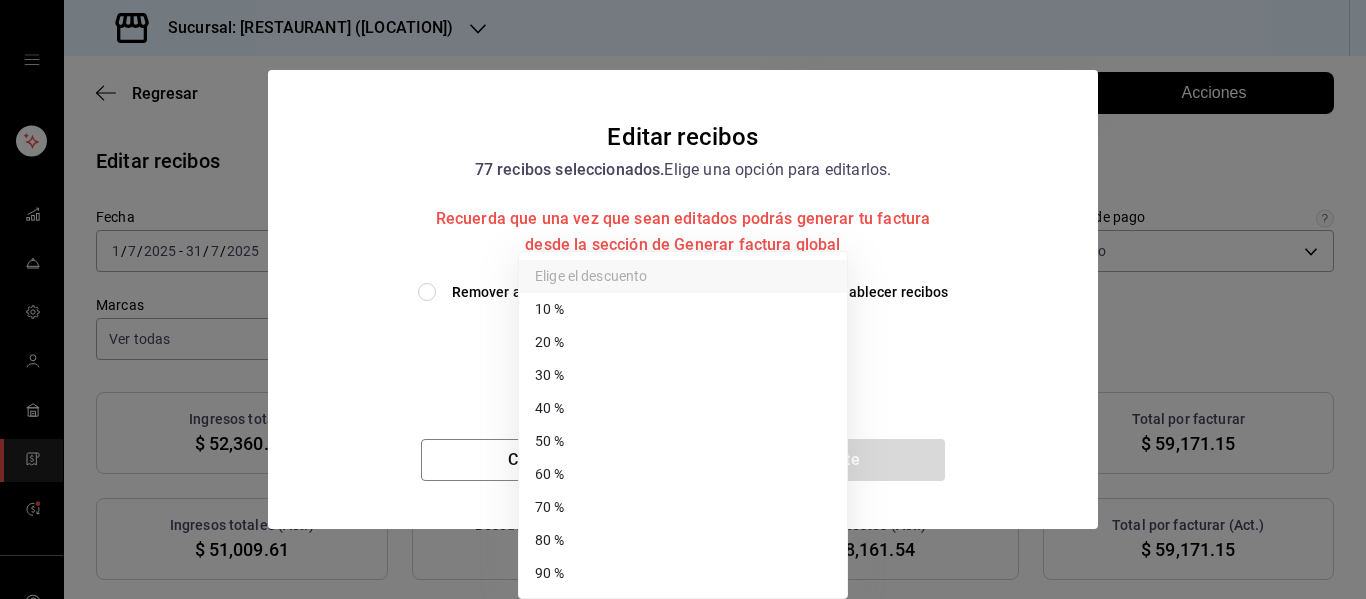 click on "90 %" at bounding box center (683, 573) 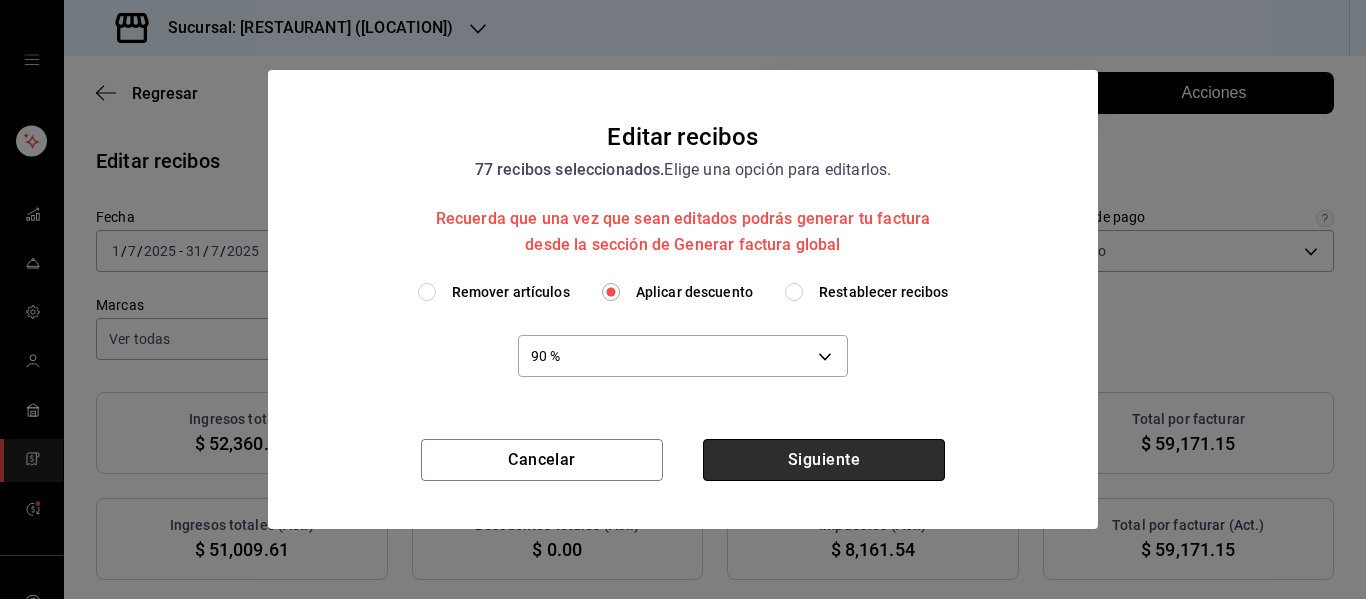 click on "Siguiente" at bounding box center (824, 460) 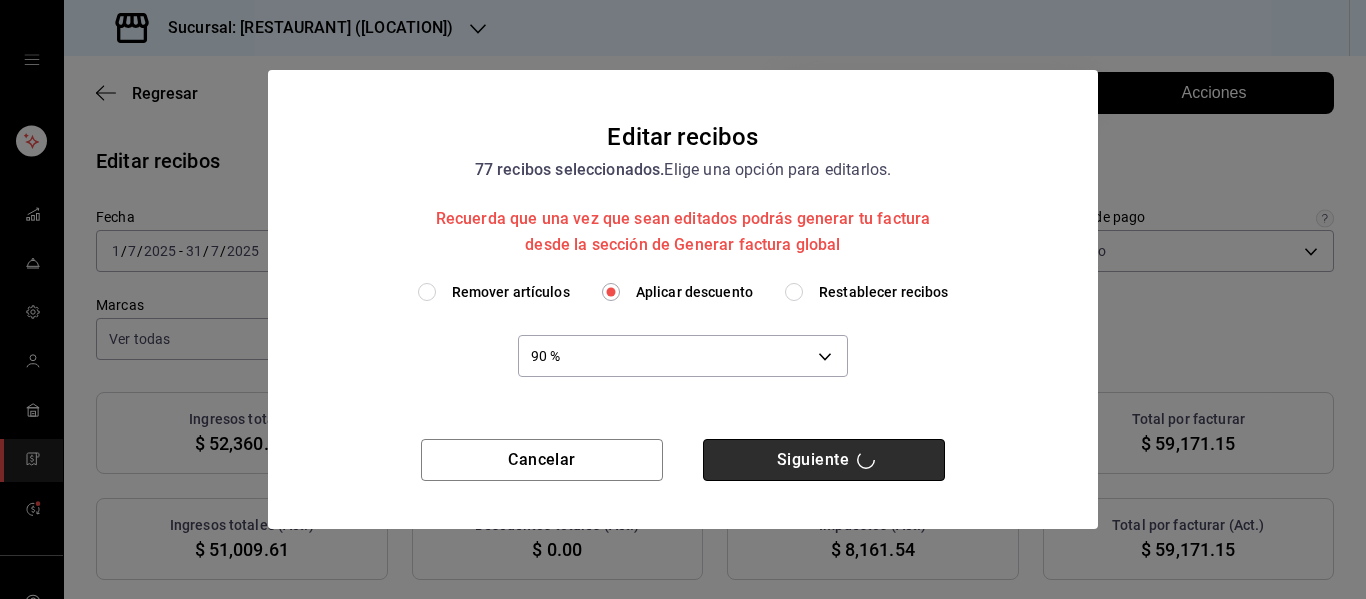 click on "Siguiente" at bounding box center [824, 460] 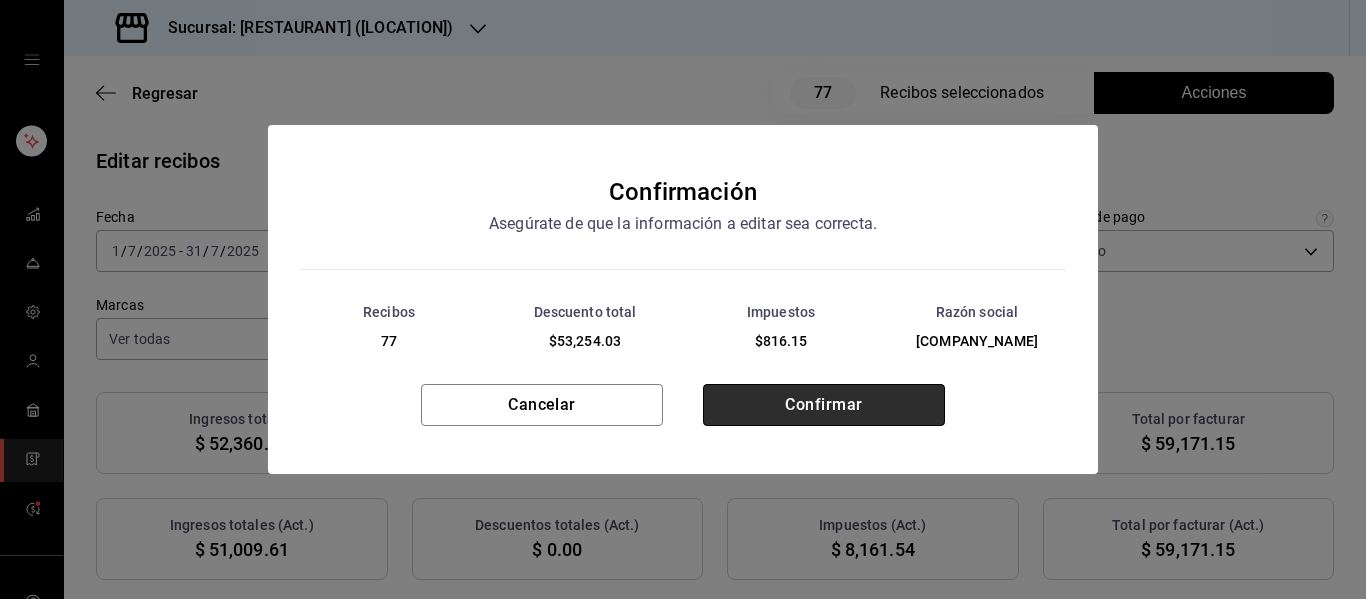 click on "Confirmar" at bounding box center (824, 405) 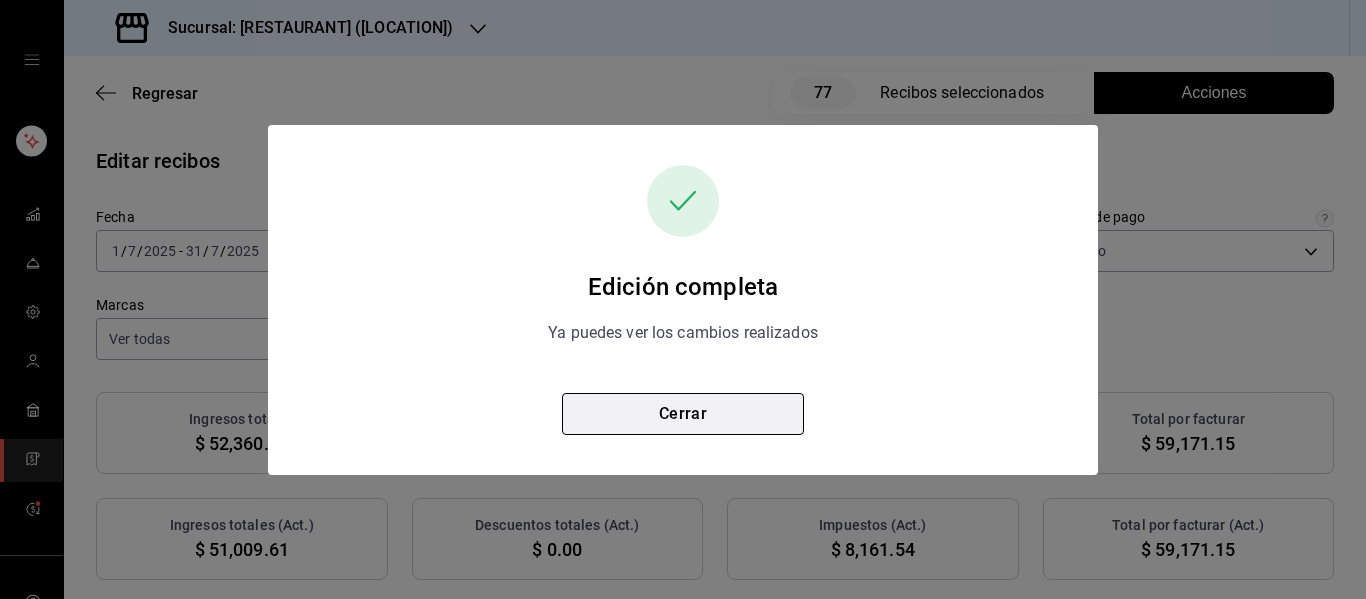 click on "Cerrar" at bounding box center [683, 414] 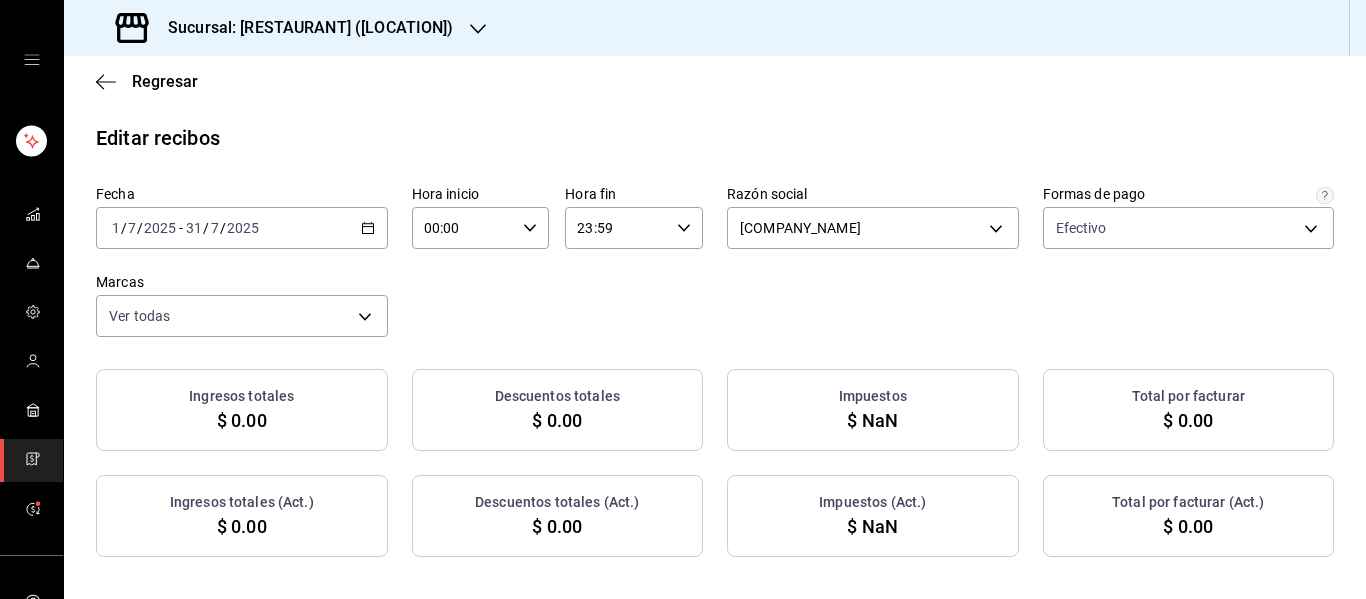 checkbox on "true" 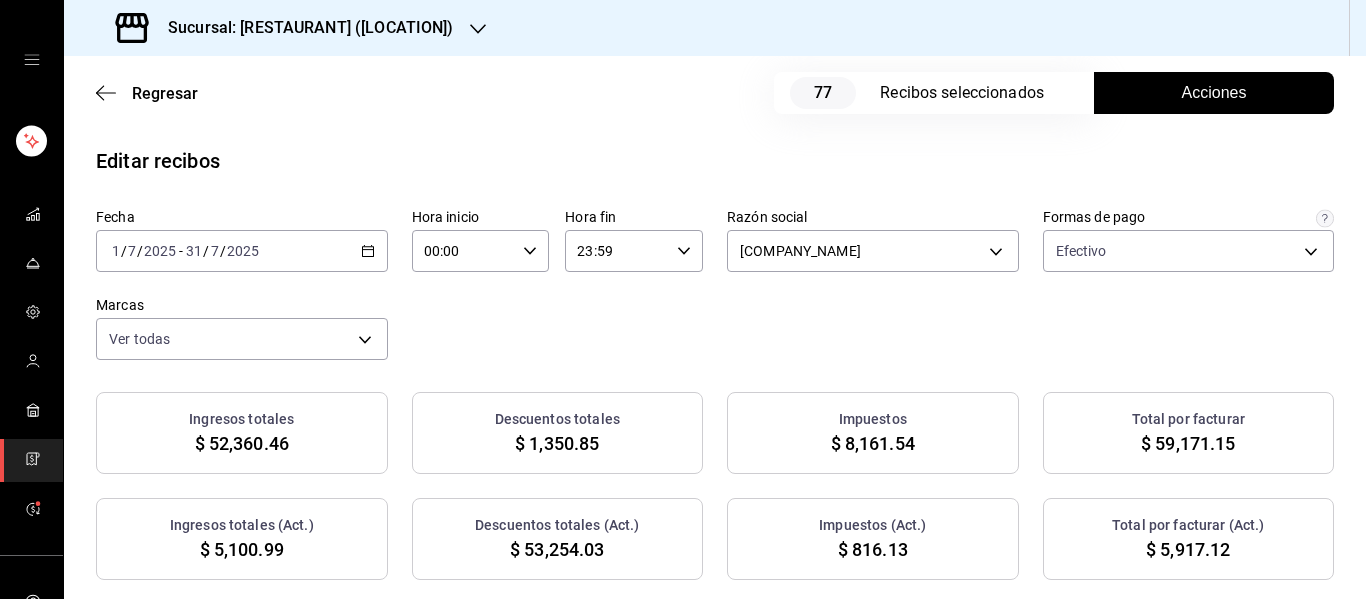 click on "Acciones" at bounding box center [1214, 93] 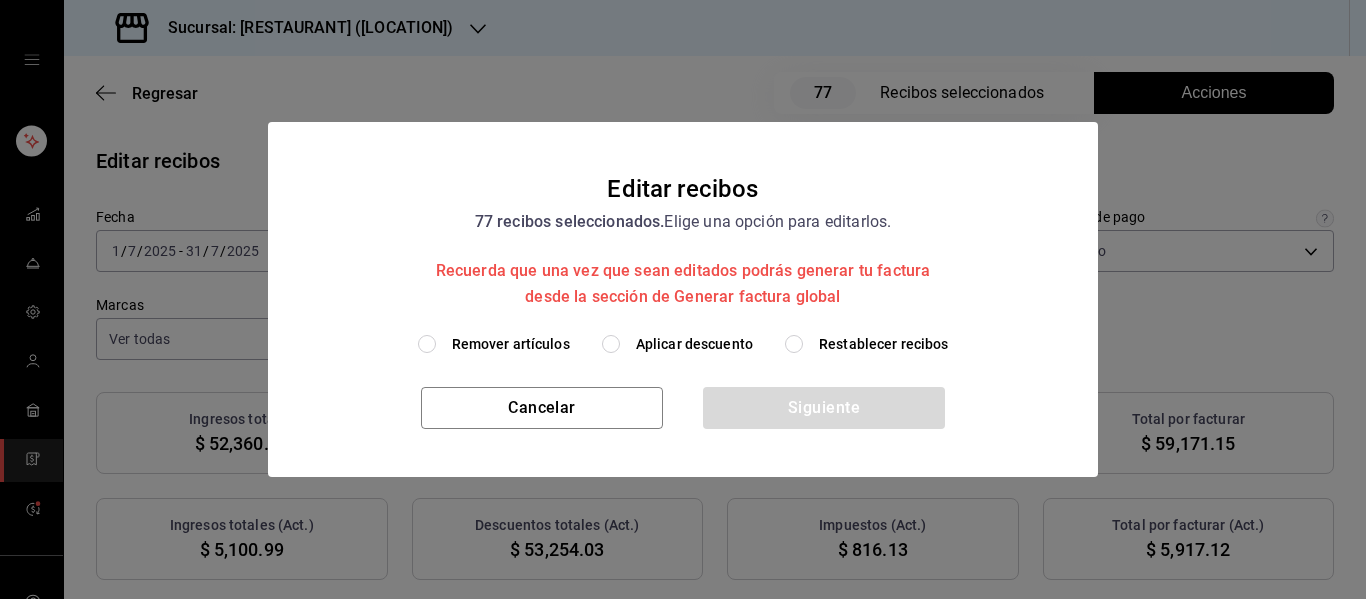 click on "Editar recibos 77 recibos seleccionados.  Elige una opción para editarlos. Recuerda que una vez que sean editados podrás generar tu factura desde la sección de Generar factura global" at bounding box center (683, 227) 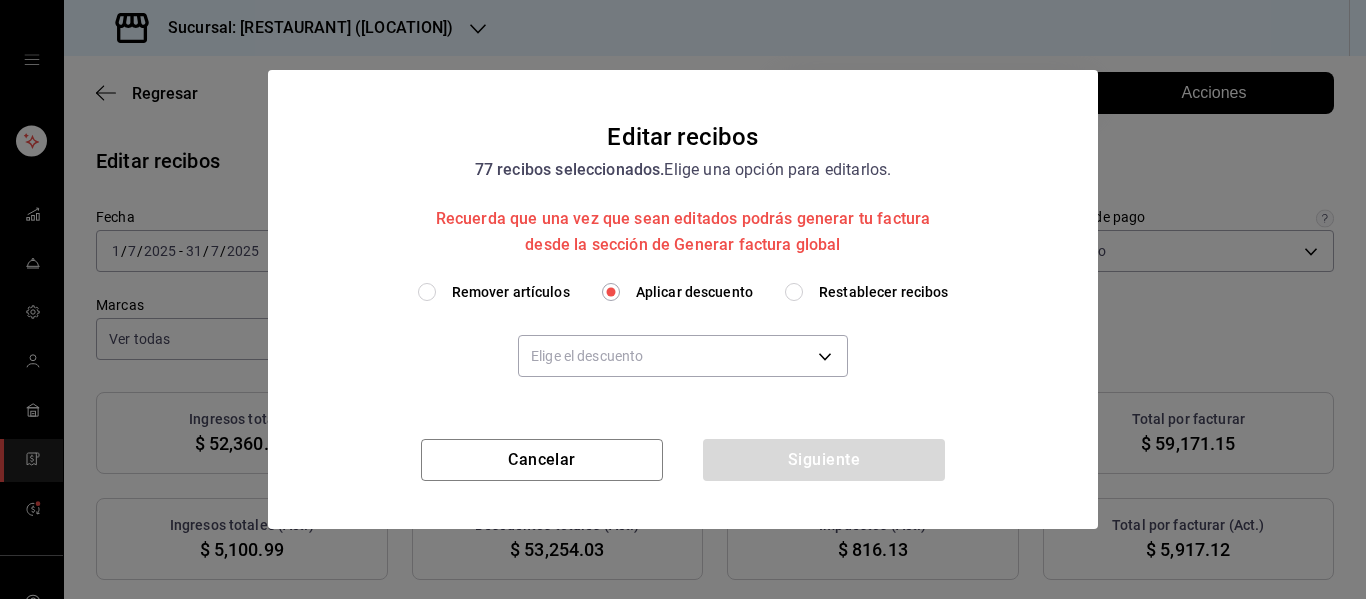 click on "Elige el descuento" at bounding box center (683, 353) 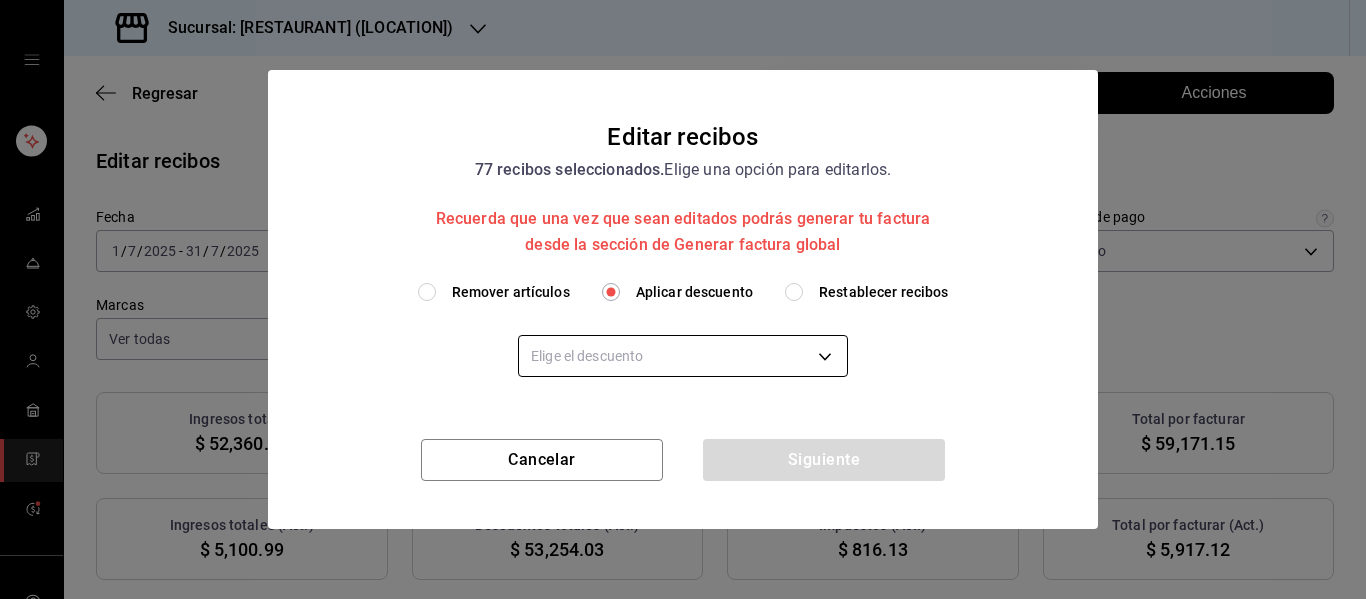 click on "Sucursal: Cuore Ristorante (Via 02) Regresar 77 Recibos seleccionados Acciones Editar recibos Fecha 2025-07-01 1 / 7 / 2025 - 2025-07-31 31 / 7 / 2025 Hora inicio 00:00 Hora inicio Hora fin 23:59 Hora fin Razón social FOOD SERVICES ARAGUANEY [UUID] Formas de pago   Efectivo [UUID] Marcas Ver todas [UUID] Ingresos totales $ 52,360.46 Descuentos totales $ 1,350.85 Impuestos $ 8,161.54 Total por facturar $ 59,171.15 Ingresos totales (Act.) $ 5,100.99 Descuentos totales (Act.) $ 53,254.03 Impuestos  (Act.) $ 816.13 Total por facturar (Act.) $ 5,917.12 Editar recibos Quita la selección a los recibos que no quieras editar. Act. # de recibo Artículos (Orig.) Artículos (Act.) Subtotal (Orig.) Subtotal (Act.) Descuento total (Orig.) Descuento total (Act.) Impuestos (Orig.) Impuestos (Act.) Total (Orig.) Total (Act.) Sí [RECEIPT_ID] 4 4 $605.17 $60.52 $0.00 $631.80 $96.83 $9.68 $702.00 $70.20 Sí [RECEIPT_ID] 3 3 $676.72" at bounding box center (683, 299) 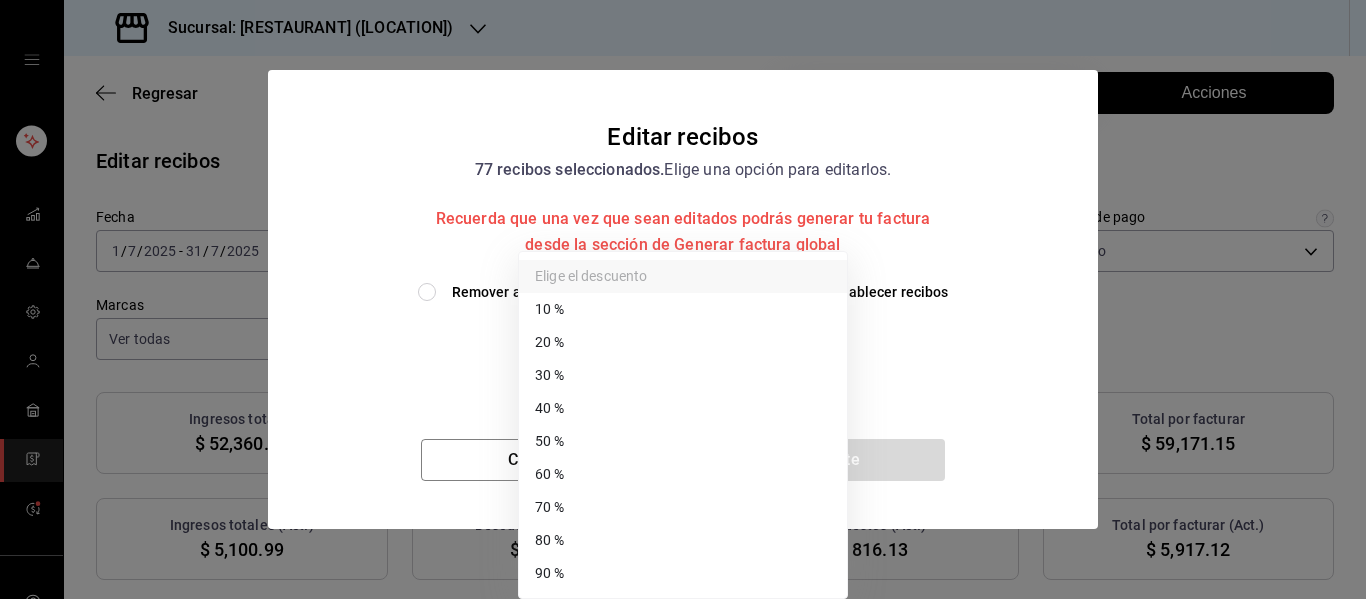 drag, startPoint x: 556, startPoint y: 567, endPoint x: 653, endPoint y: 523, distance: 106.51291 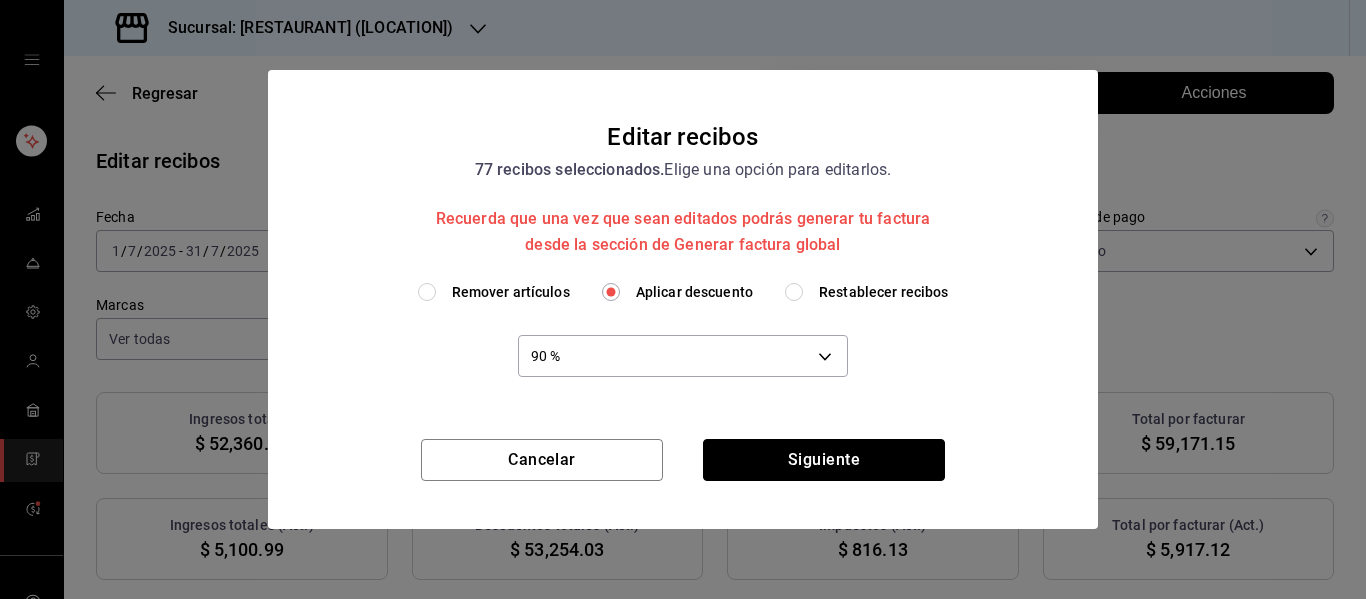 click on "Siguiente" at bounding box center (824, 460) 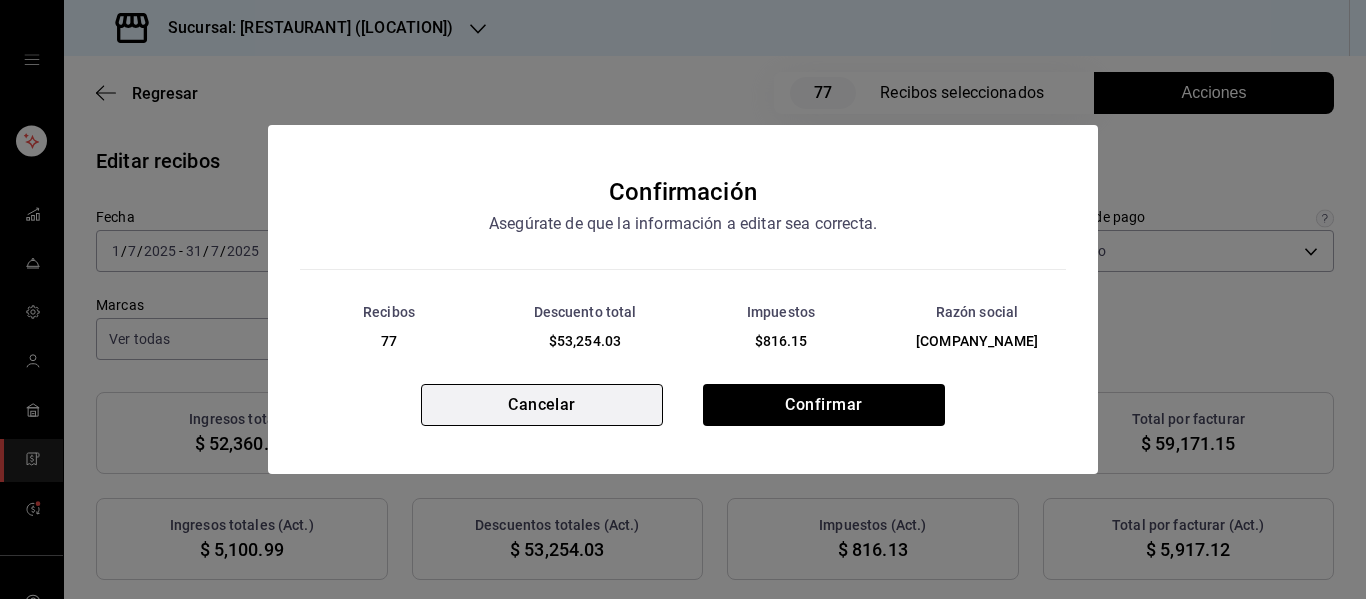 click on "Cancelar" at bounding box center (542, 405) 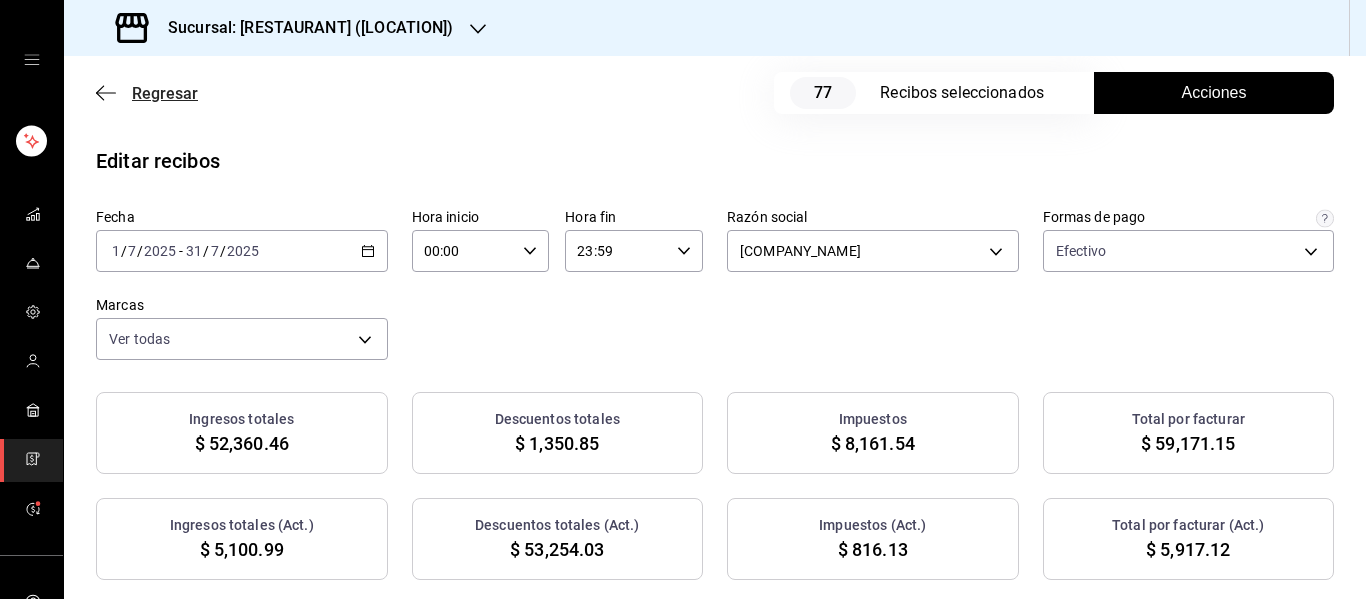 click 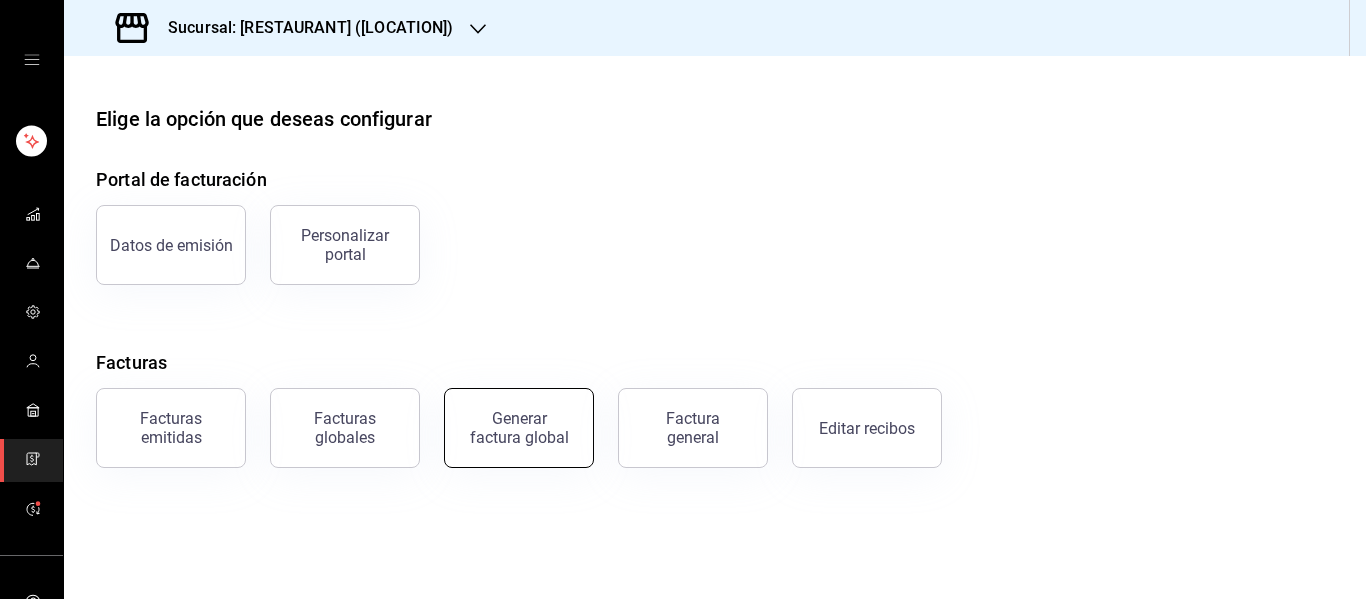 click on "Generar factura global" at bounding box center (519, 428) 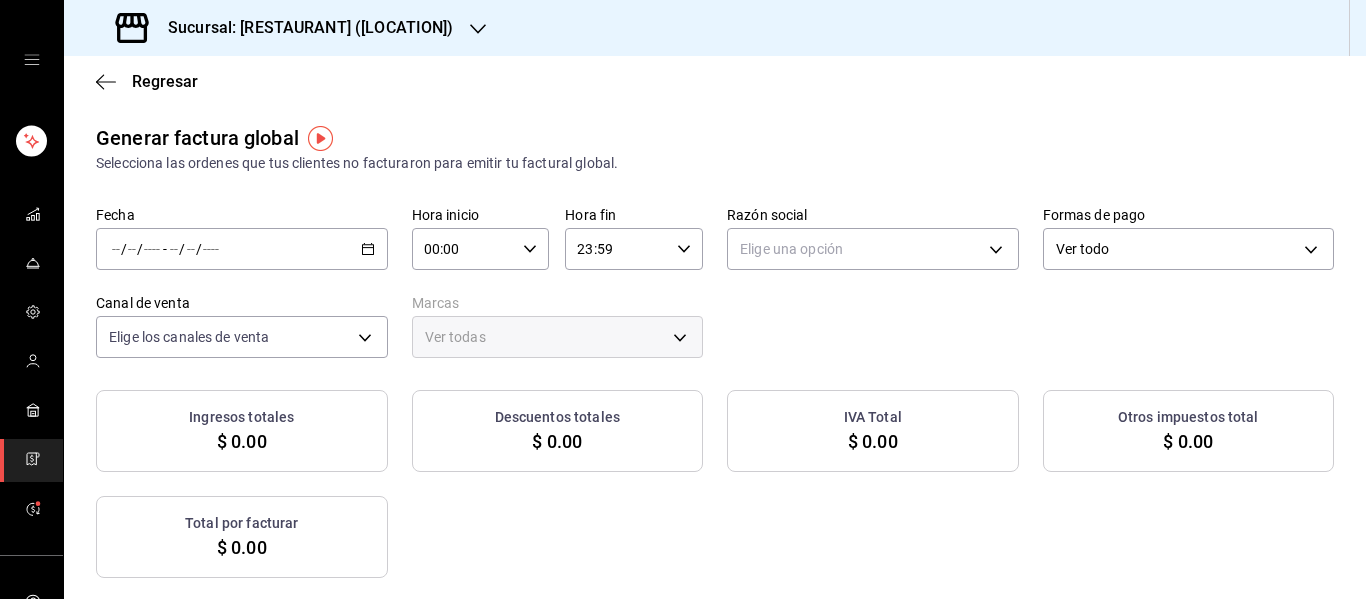 type on "PARROT,UBER_EATS,RAPPI,DIDI_FOOD,ONLINE" 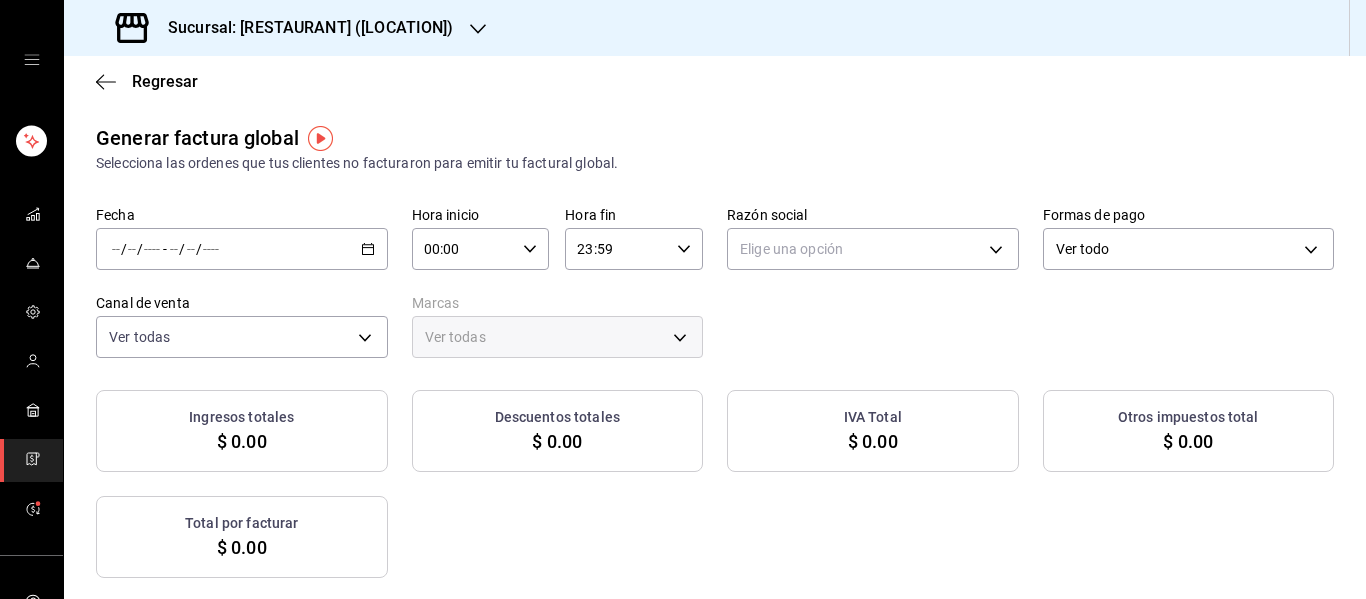 click 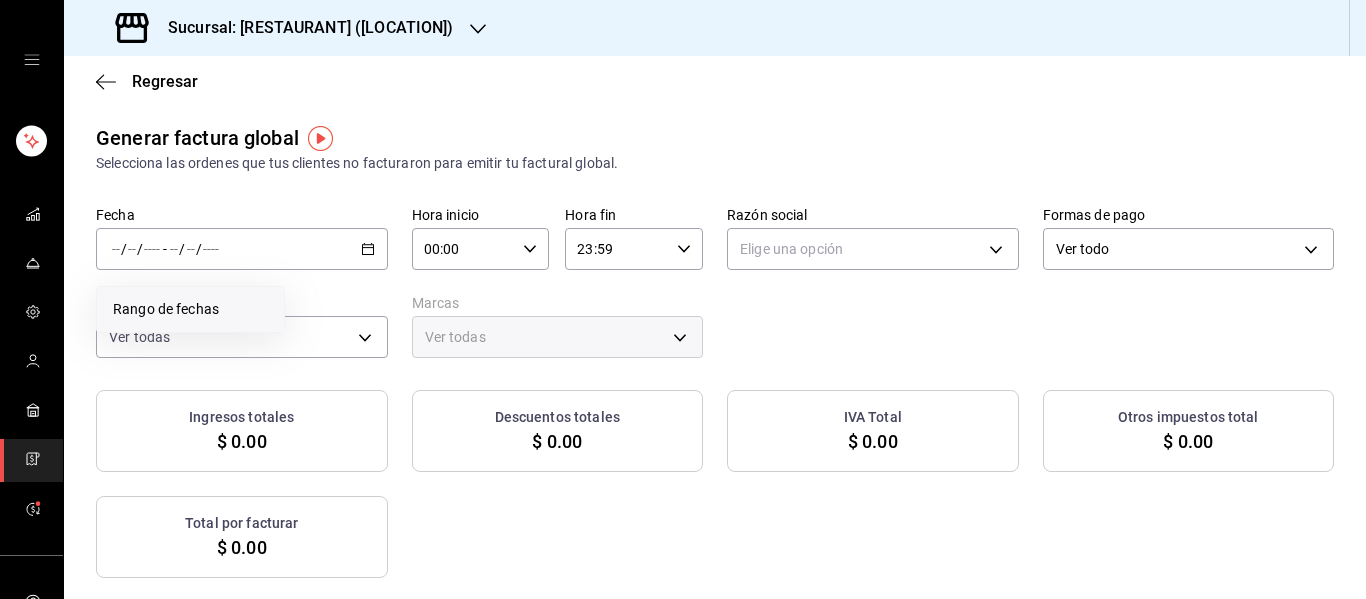 click on "Rango de fechas" at bounding box center [190, 309] 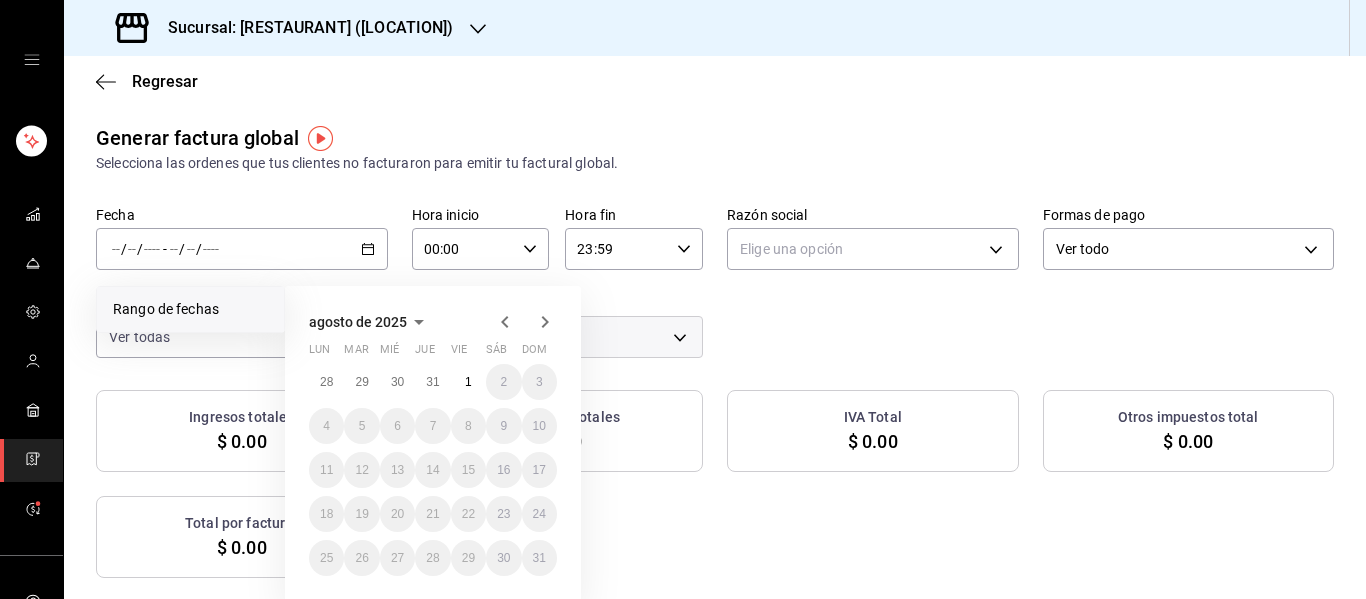 click 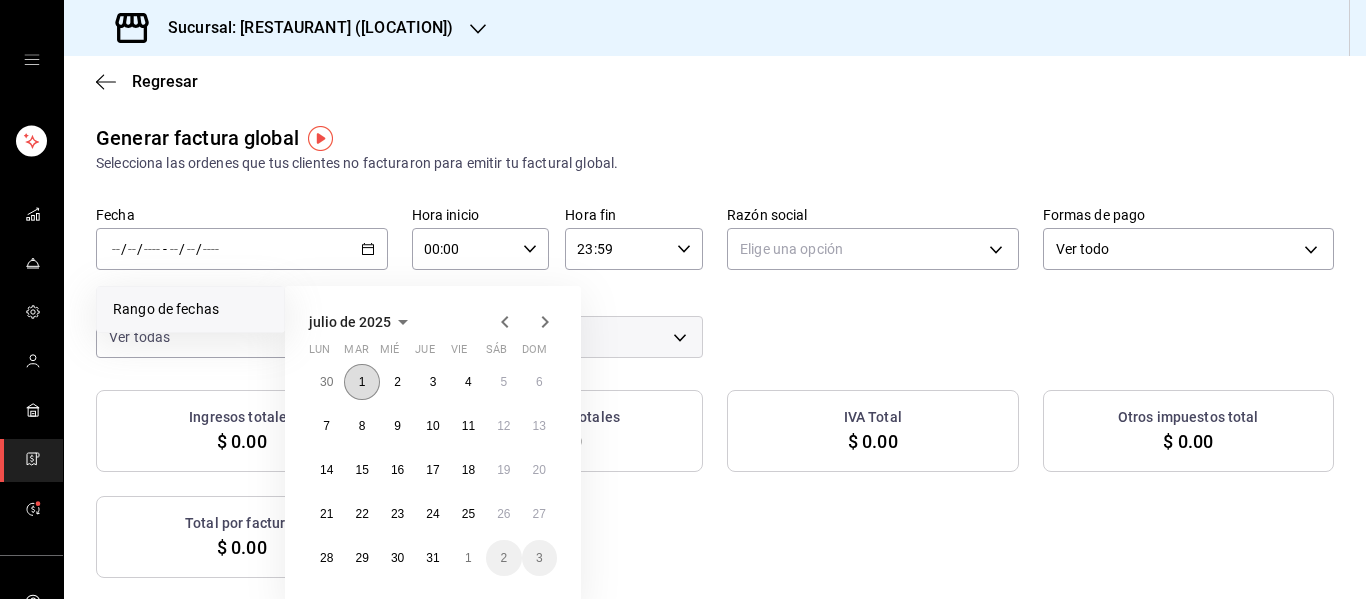click on "1" at bounding box center [361, 382] 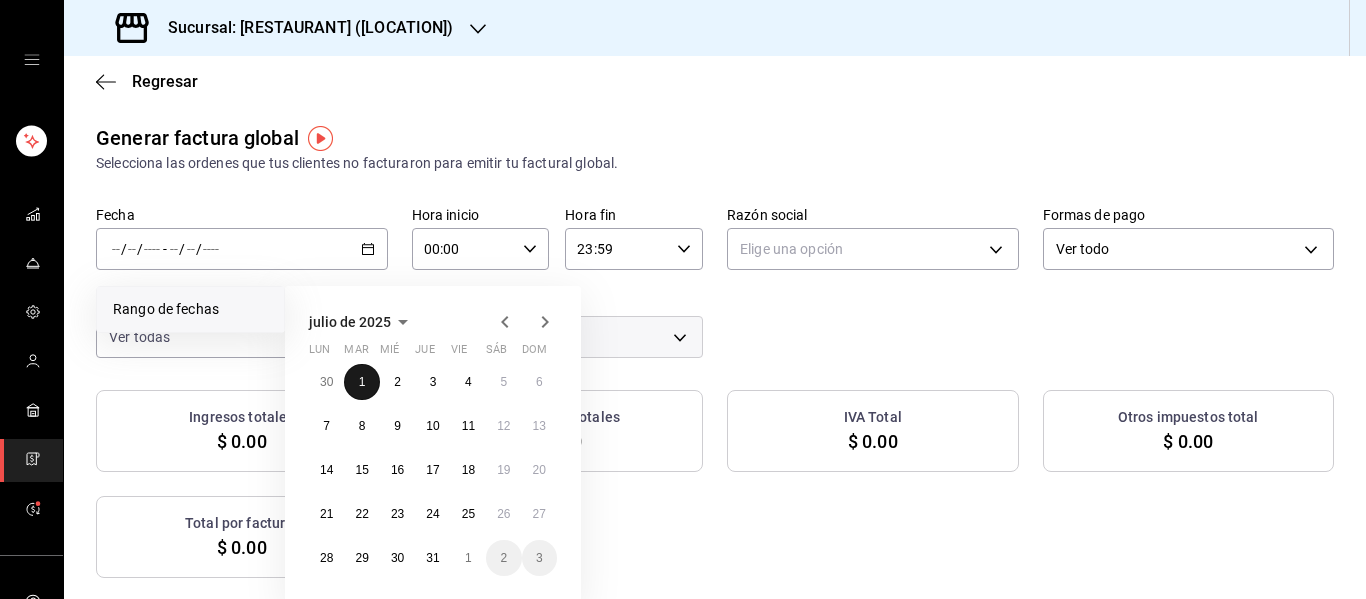 type 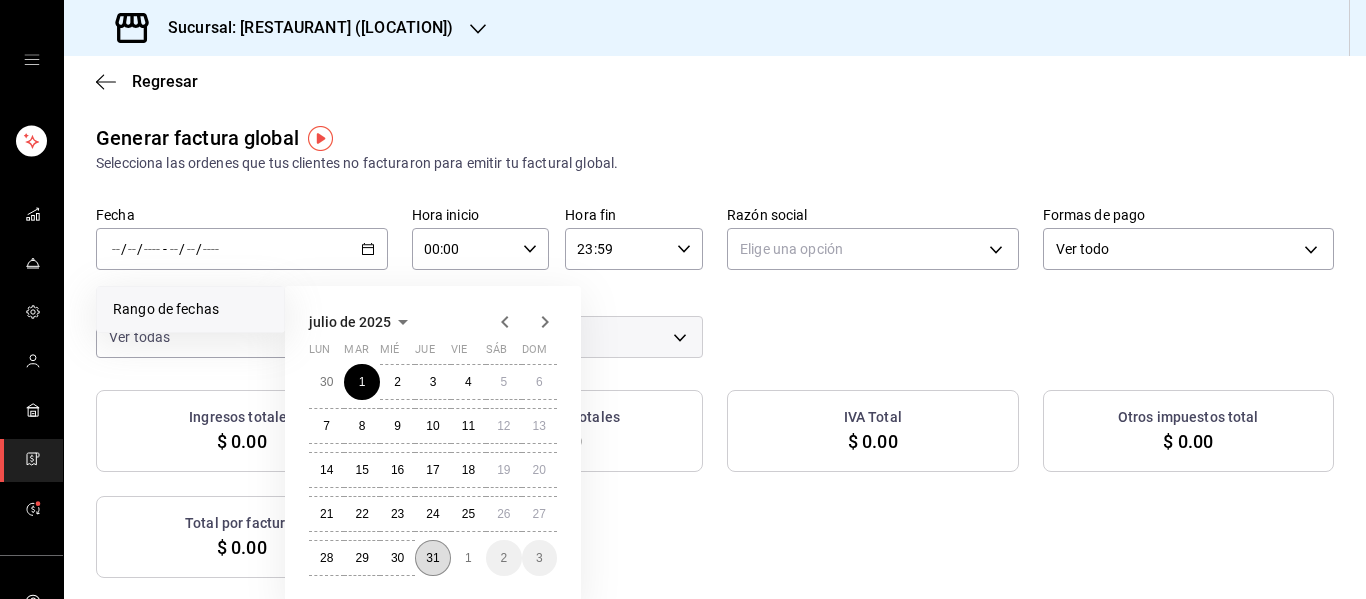 click on "31" at bounding box center [432, 558] 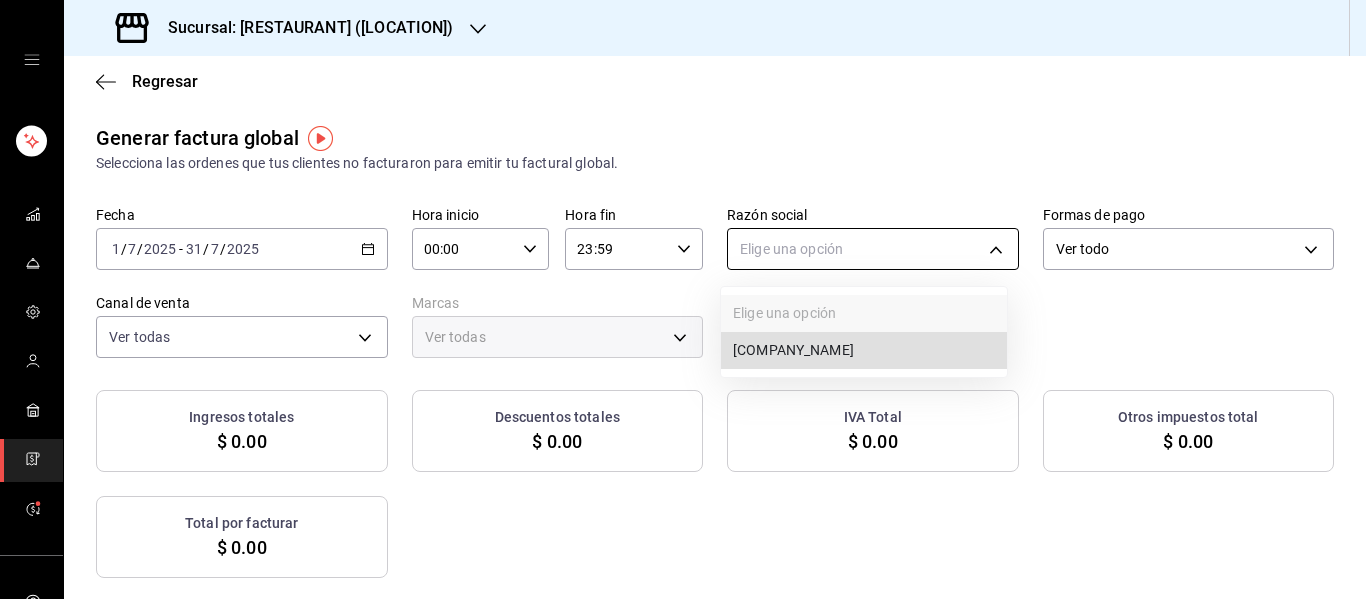 click on "Sucursal: [RESTAURANT] ([LOCATION]) Regresar Generar factura global Selecciona las ordenes que tus clientes no facturaron para emitir tu factural global. Fecha [DATE] [DATE] - [DATE] [DATE] Hora inicio 00:00 Hora inicio Hora fin 23:59 Hora fin Razón social Elige una opción Formas de pago Ver todo ALL Canal de venta Ver todas PARROT,UBER_EATS,RAPPI,DIDI_FOOD,ONLINE Marcas Ver todas Ingresos totales $ 0.00 Descuentos totales $ 0.00 IVA Total $ 0.00 Otros impuestos total $ 0.00 Total por facturar $ 0.00 No hay información que mostrar GANA 1 MES GRATIS EN TU SUSCRIPCIÓN AQUÍ ¿Recuerdas cómo empezó tu restaurante?
Hoy puedes ayudar a un colega a tener el mismo cambio que tú viviste.
Recomienda Parrot directamente desde tu Portal Administrador.
Es fácil y rápido.
🎁 Por cada restaurante que se una, ganas 1 mes gratis. Ver video tutorial Ir a video Visitar centro de ayuda ([PHONE]) [EMAIL] Visitar centro de ayuda ([PHONE]) [EMAIL]" at bounding box center [683, 299] 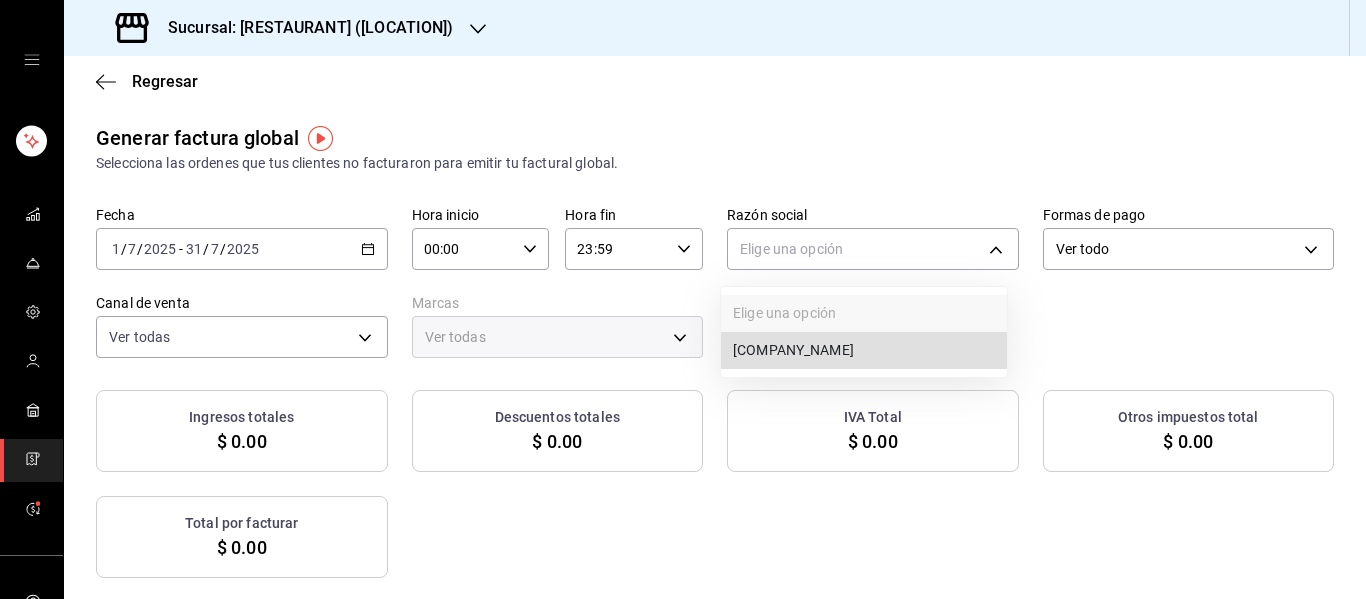 click on "[COMPANY_NAME]" at bounding box center [864, 350] 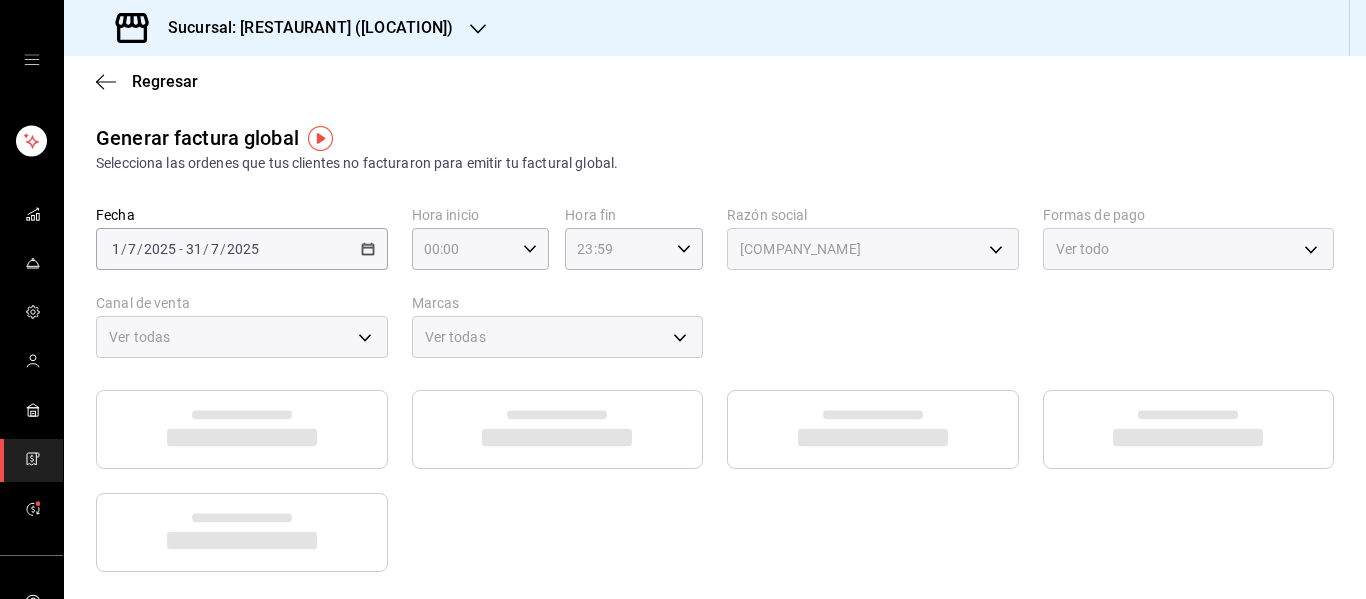 click on "Regresar Generar factura global Selecciona las ordenes que tus clientes no facturaron para emitir tu factural global. Fecha 2025-07-01 1 / 7 / 2025 - 2025-07-31 31 / 7 / 2025 Hora inicio 00:00 Hora inicio Hora fin 23:59 Hora fin Razón social FOOD SERVICES ARAGUANEY 1f32708b-211c-4371-a647-8b55a69f0f63 Formas de pago Ver todo ALL Canal de venta Ver todas PARROT,UBER_EATS,RAPPI,DIDI_FOOD,ONLINE Marcas Ver todas 8178c765-dd4a-4149-ac3f-cc9557555f1c" at bounding box center (715, 534) 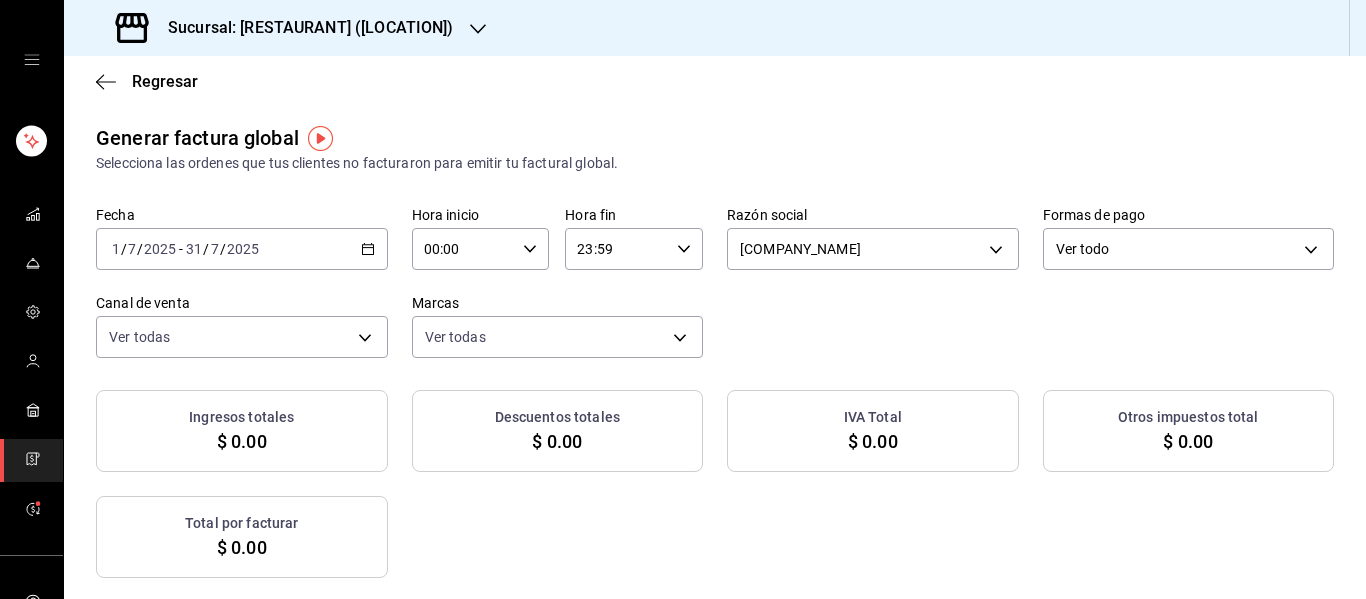 checkbox on "true" 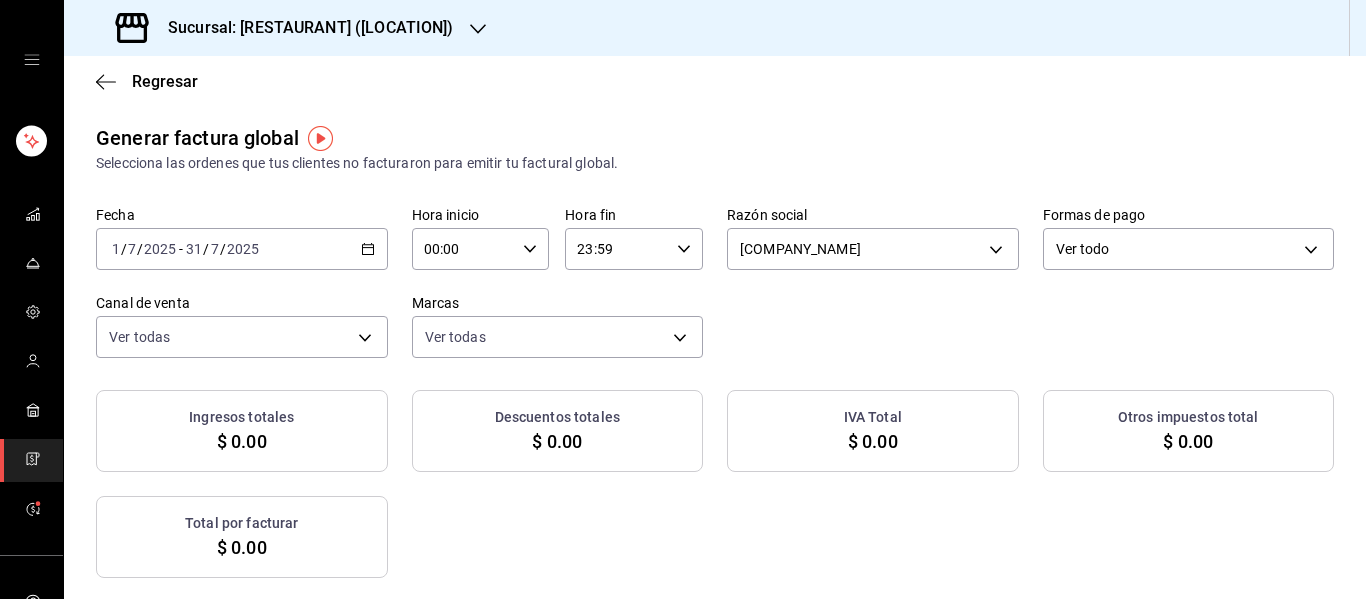 checkbox on "true" 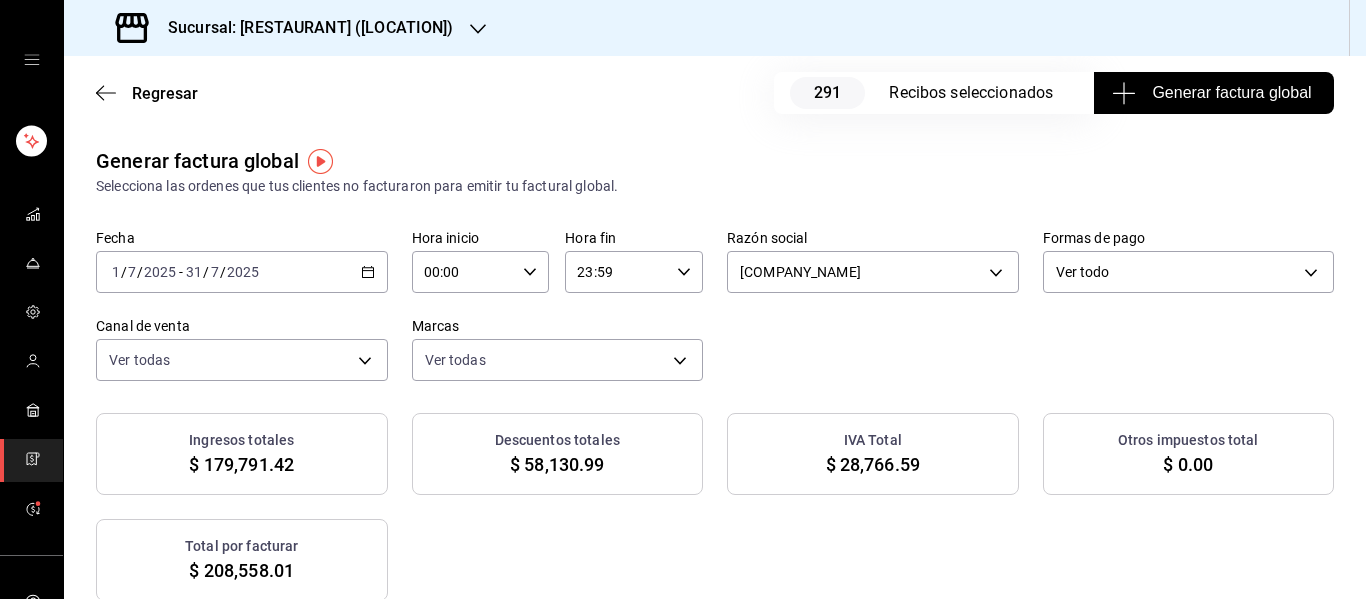 click on "Generar factura global" at bounding box center (1214, 93) 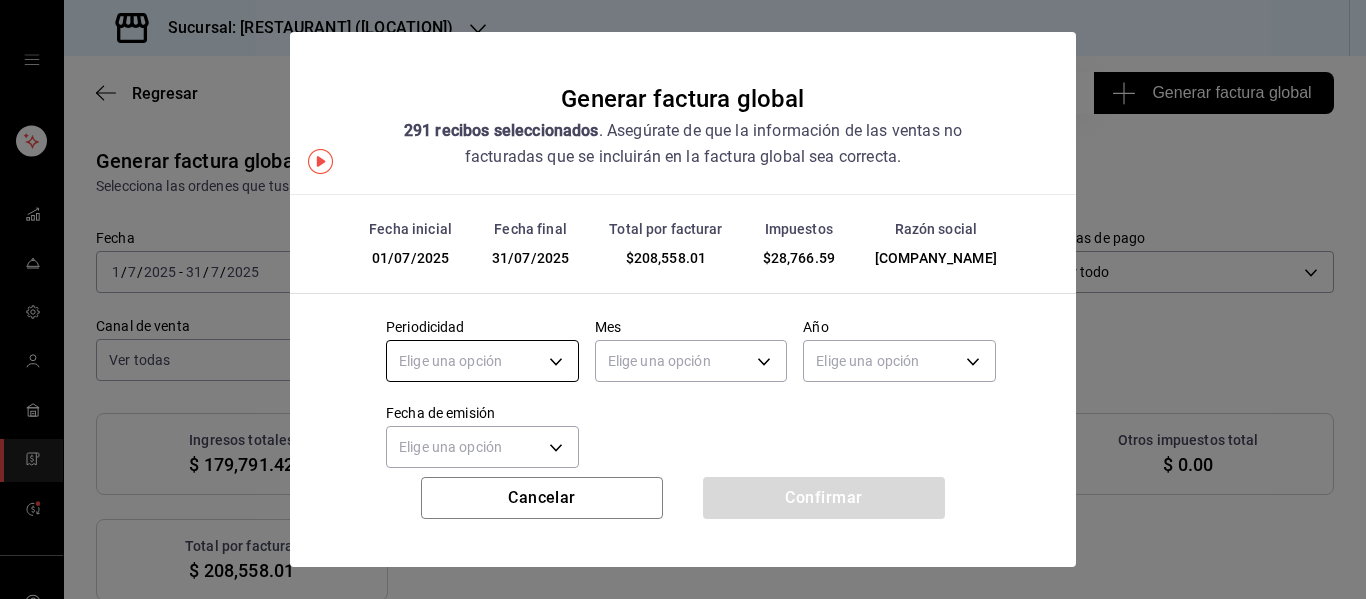 click on "Sucursal: Cuore Ristorante (Via 02) Regresar 291 Recibos seleccionados Generar factura global Generar factura global Selecciona las ordenes que tus clientes no facturaron para emitir tu factural global. Fecha 2025-07-01 1 / 7 / 2025 - 2025-07-31 31 / 7 / 2025 Hora inicio 00:00 Hora inicio Hora fin 23:59 Hora fin Razón social FOOD SERVICES ARAGUANEY 1f32708b-211c-4371-a647-8b55a69f0f63 Formas de pago Ver todo ALL Canal de venta Ver todas PARROT,UBER_EATS,RAPPI,DIDI_FOOD,ONLINE Marcas Ver todas 8178c765-dd4a-4149-ac3f-cc9557555f1c Ingresos totales $ 179,791.42 Descuentos totales $ 58,130.99 IVA Total $ 28,766.59 Otros impuestos total $ 0.00 Total por facturar $ 208,558.01 Recibos Quita la selección a los recibos que no quieras incluir. Recuerda que sólo puedes generar facturas globales de hasta 1,000 recibos cada una. Fecha # de recibo Tipo de pago Subtotal Descuentos Cargos por servicio IVA Otros impuestos Total 31/07/2025 DDB010825512E4 Tarjeta $426.72 $0.00 $0.00 $68.28 $0.00 $495.00 31/07/2025 Tarjeta" at bounding box center [683, 299] 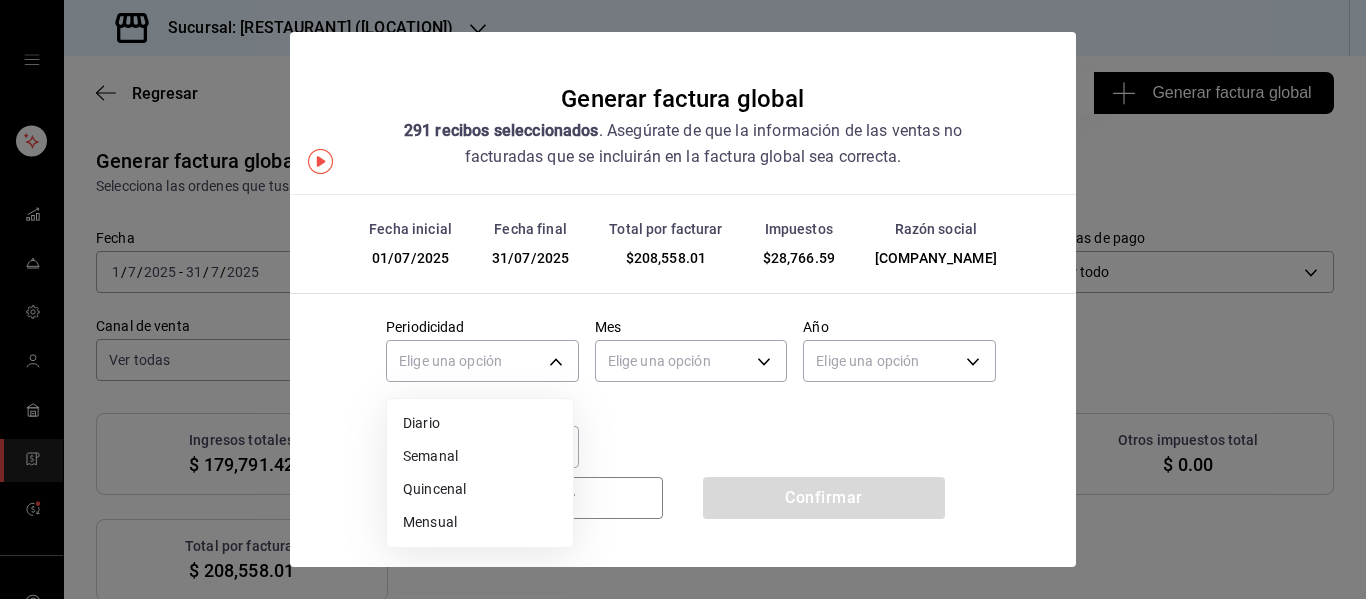 click on "Mensual" at bounding box center [480, 522] 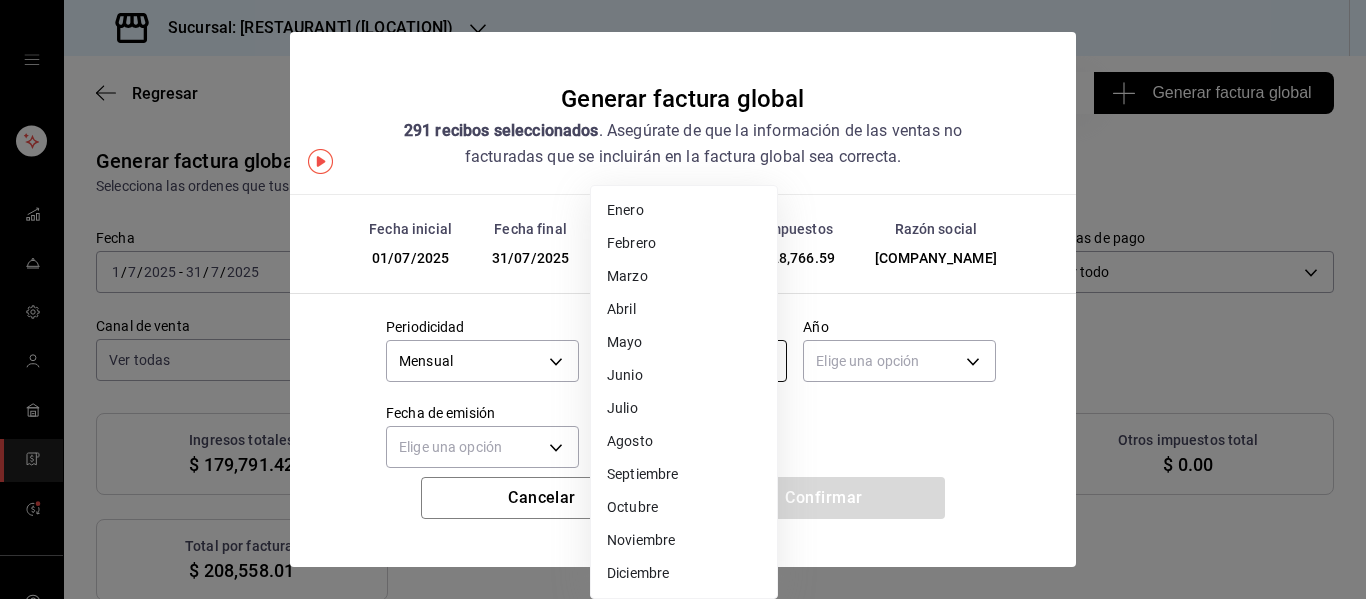 click on "Sucursal: Cuore Ristorante (Via 02) Regresar 291 Recibos seleccionados Generar factura global Generar factura global Selecciona las ordenes que tus clientes no facturaron para emitir tu factural global. Fecha 2025-07-01 1 / 7 / 2025 - 2025-07-31 31 / 7 / 2025 Hora inicio 00:00 Hora inicio Hora fin 23:59 Hora fin Razón social FOOD SERVICES ARAGUANEY 1f32708b-211c-4371-a647-8b55a69f0f63 Formas de pago Ver todo ALL Canal de venta Ver todas PARROT,UBER_EATS,RAPPI,DIDI_FOOD,ONLINE Marcas Ver todas 8178c765-dd4a-4149-ac3f-cc9557555f1c Ingresos totales $ 179,791.42 Descuentos totales $ 58,130.99 IVA Total $ 28,766.59 Otros impuestos total $ 0.00 Total por facturar $ 208,558.01 Recibos Quita la selección a los recibos que no quieras incluir. Recuerda que sólo puedes generar facturas globales de hasta 1,000 recibos cada una. Fecha # de recibo Tipo de pago Subtotal Descuentos Cargos por servicio IVA Otros impuestos Total 31/07/2025 DDB010825512E4 Tarjeta $426.72 $0.00 $0.00 $68.28 $0.00 $495.00 31/07/2025 Tarjeta" at bounding box center [683, 299] 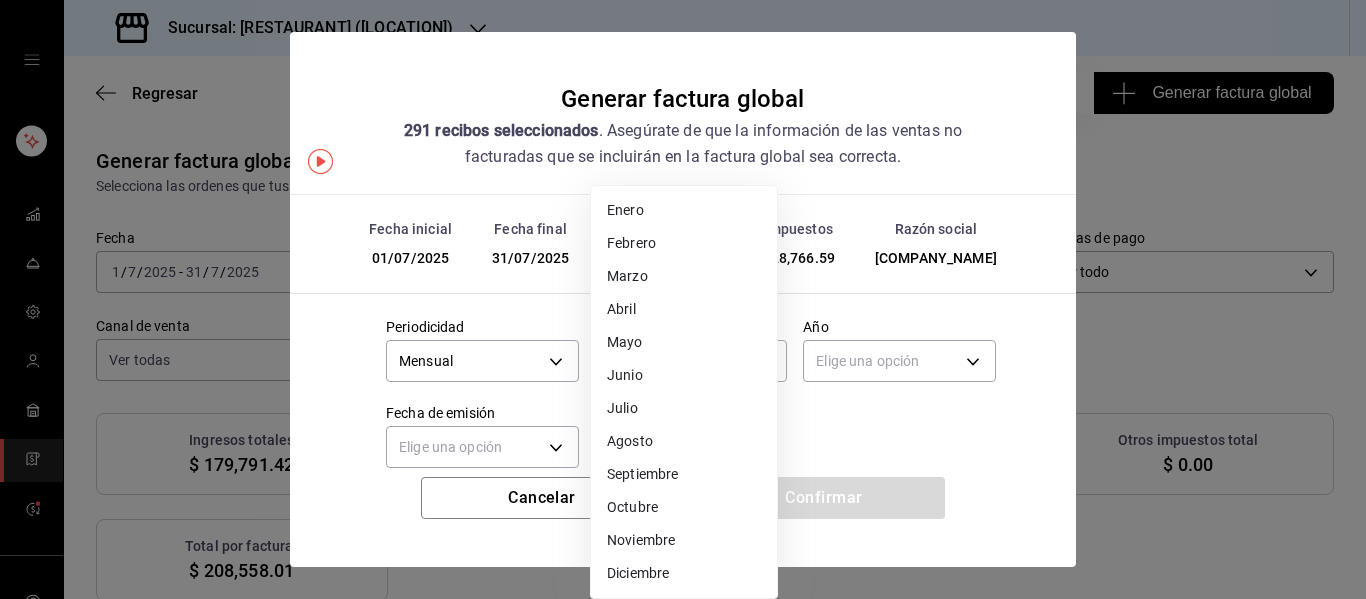 click on "Agosto" at bounding box center [684, 441] 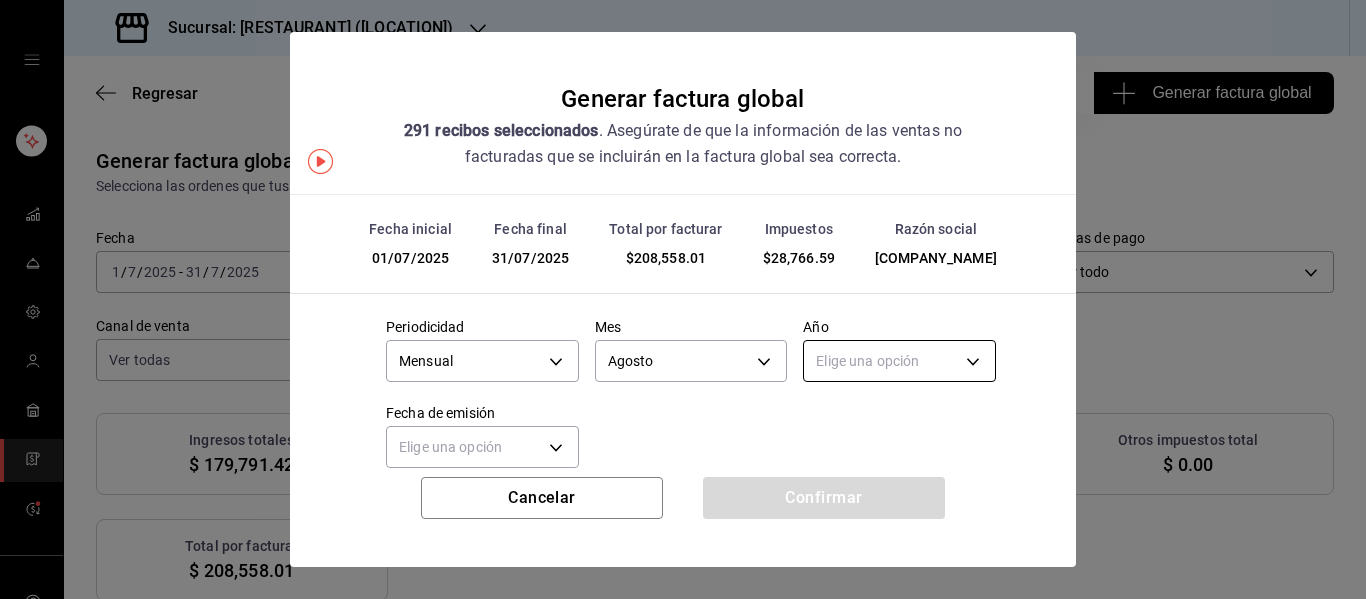 click on "Sucursal: Cuore Ristorante (Via 02) Regresar 291 Recibos seleccionados Generar factura global Generar factura global Selecciona las ordenes que tus clientes no facturaron para emitir tu factural global. Fecha 2025-07-01 1 / 7 / 2025 - 2025-07-31 31 / 7 / 2025 Hora inicio 00:00 Hora inicio Hora fin 23:59 Hora fin Razón social FOOD SERVICES ARAGUANEY 1f32708b-211c-4371-a647-8b55a69f0f63 Formas de pago Ver todo ALL Canal de venta Ver todas PARROT,UBER_EATS,RAPPI,DIDI_FOOD,ONLINE Marcas Ver todas 8178c765-dd4a-4149-ac3f-cc9557555f1c Ingresos totales $ 179,791.42 Descuentos totales $ 58,130.99 IVA Total $ 28,766.59 Otros impuestos total $ 0.00 Total por facturar $ 208,558.01 Recibos Quita la selección a los recibos que no quieras incluir. Recuerda que sólo puedes generar facturas globales de hasta 1,000 recibos cada una. Fecha # de recibo Tipo de pago Subtotal Descuentos Cargos por servicio IVA Otros impuestos Total 31/07/2025 DDB010825512E4 Tarjeta $426.72 $0.00 $0.00 $68.28 $0.00 $495.00 31/07/2025 Tarjeta 8" at bounding box center (683, 299) 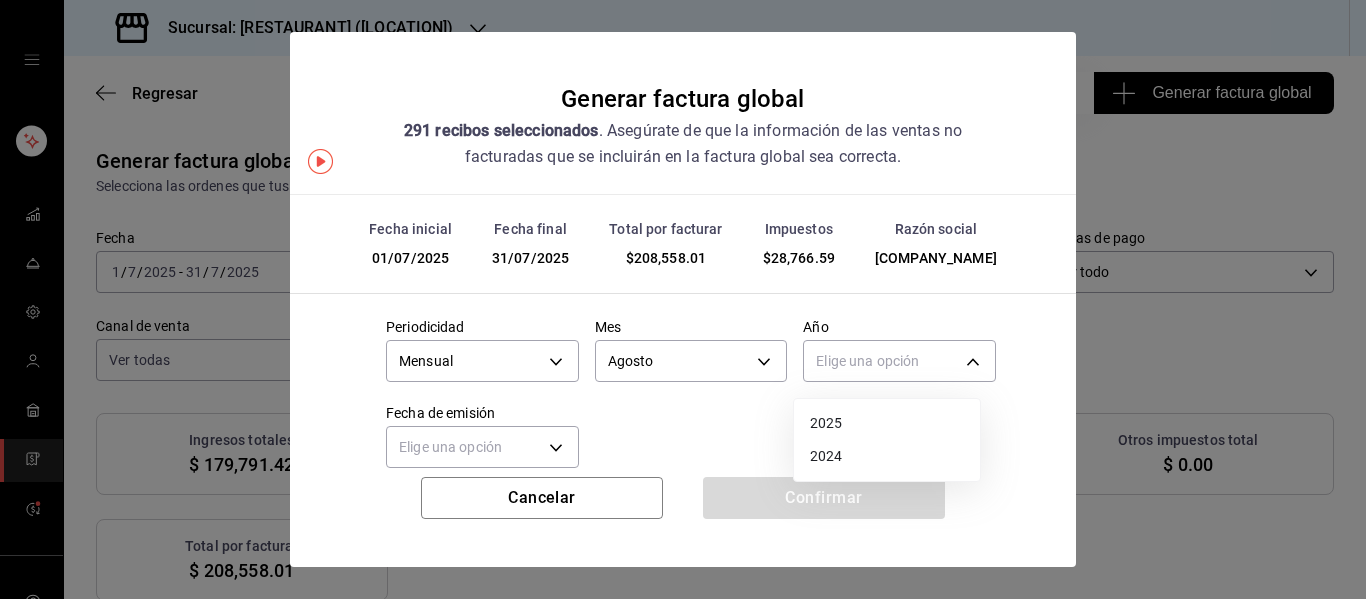 click on "2025" at bounding box center [887, 423] 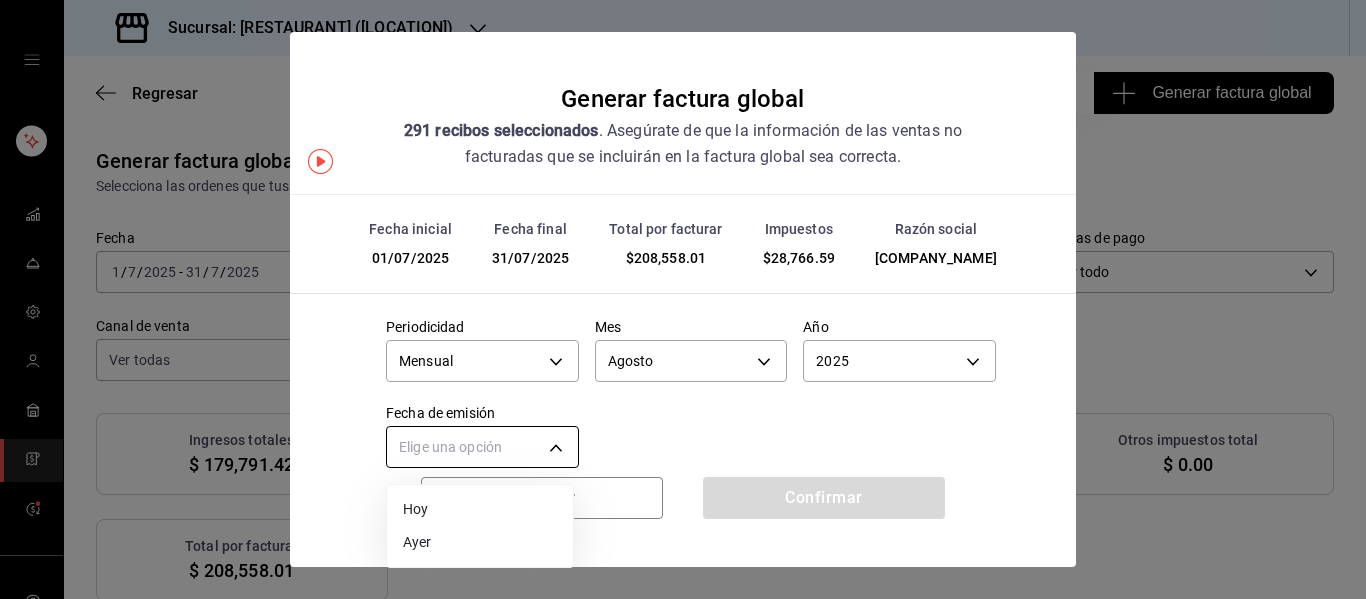click on "Sucursal: Cuore Ristorante (Via 02) Regresar 291 Recibos seleccionados Generar factura global Generar factura global Selecciona las ordenes que tus clientes no facturaron para emitir tu factural global. Fecha 2025-07-01 1 / 7 / 2025 - 2025-07-31 31 / 7 / 2025 Hora inicio 00:00 Hora inicio Hora fin 23:59 Hora fin Razón social FOOD SERVICES ARAGUANEY 1f32708b-211c-4371-a647-8b55a69f0f63 Formas de pago Ver todo ALL Canal de venta Ver todas PARROT,UBER_EATS,RAPPI,DIDI_FOOD,ONLINE Marcas Ver todas 8178c765-dd4a-4149-ac3f-cc9557555f1c Ingresos totales $ 179,791.42 Descuentos totales $ 58,130.99 IVA Total $ 28,766.59 Otros impuestos total $ 0.00 Total por facturar $ 208,558.01 Recibos Quita la selección a los recibos que no quieras incluir. Recuerda que sólo puedes generar facturas globales de hasta 1,000 recibos cada una. Fecha # de recibo Tipo de pago Subtotal Descuentos Cargos por servicio IVA Otros impuestos Total 31/07/2025 DDB010825512E4 Tarjeta $426.72 $0.00 $0.00 $68.28 $0.00 $495.00 31/07/2025 Tarjeta 8" at bounding box center [683, 299] 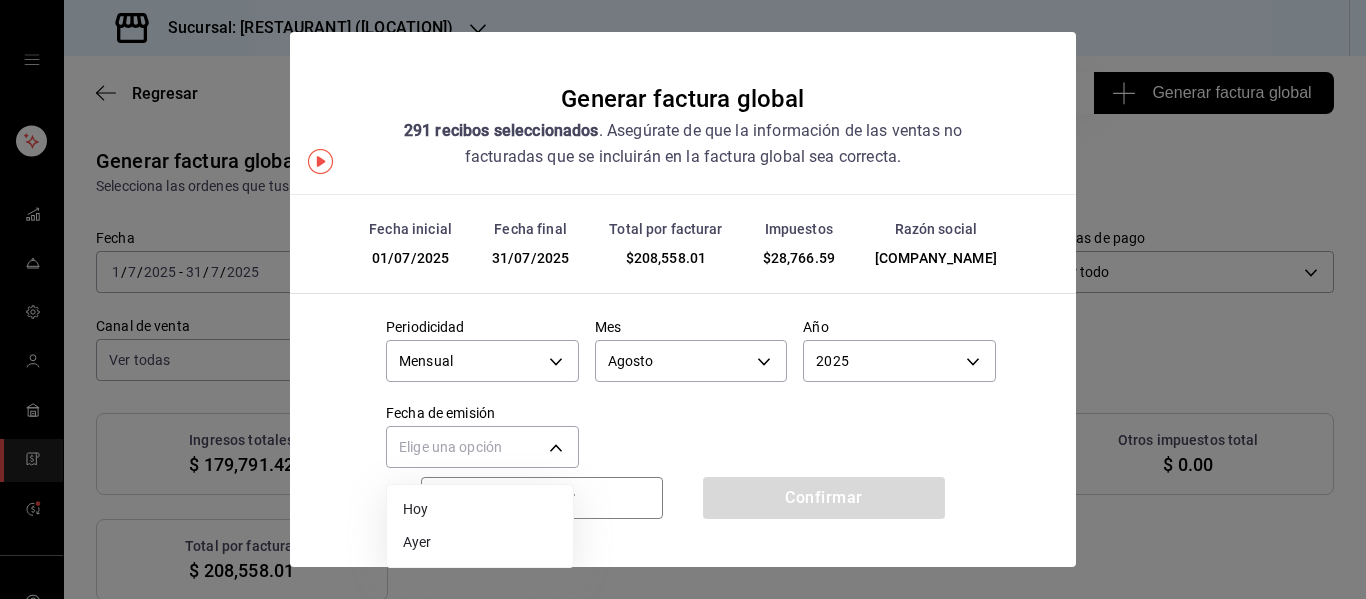click on "Ayer" at bounding box center (480, 542) 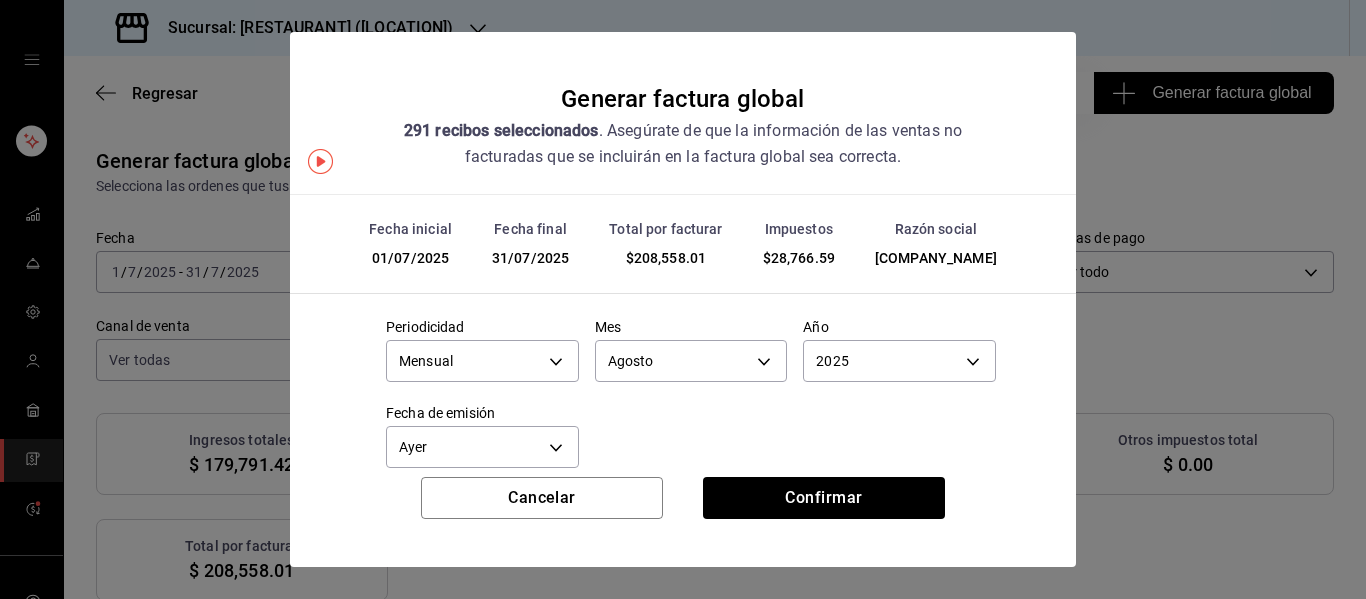 click on "Periodicidad Mensual MONTHLY Mes Agosto 8 Año 2025 2025 Fecha de emisión Ayer YESTERDAY" at bounding box center (683, 388) 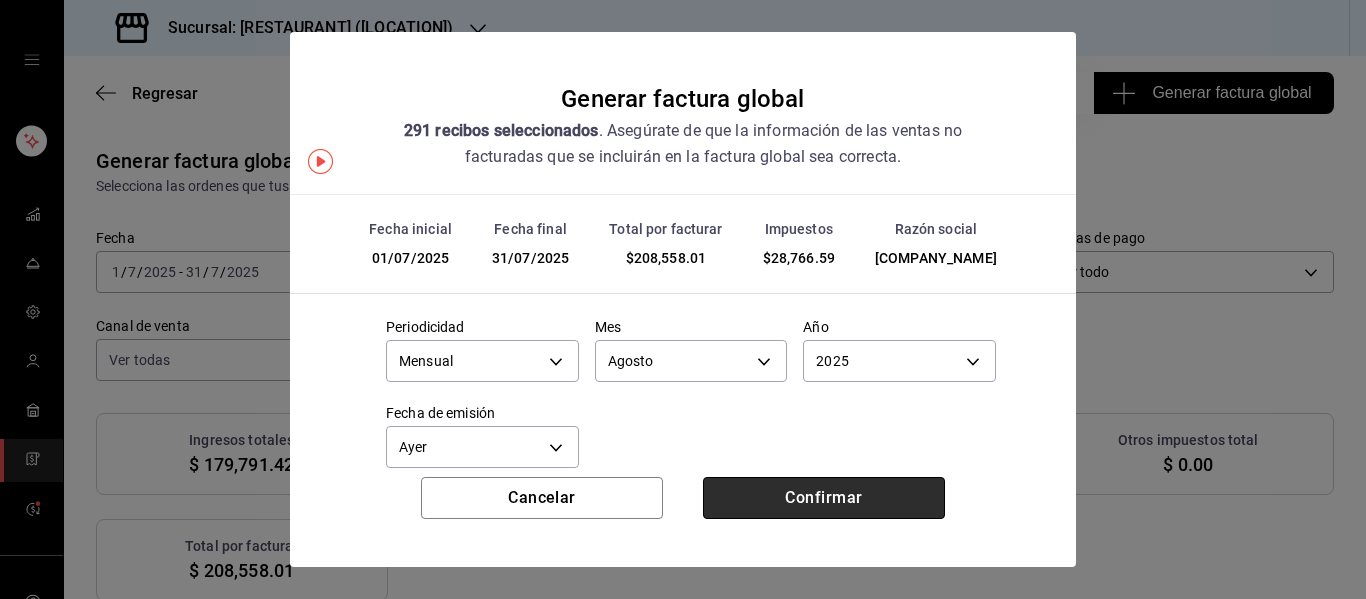 click on "Confirmar" at bounding box center [824, 498] 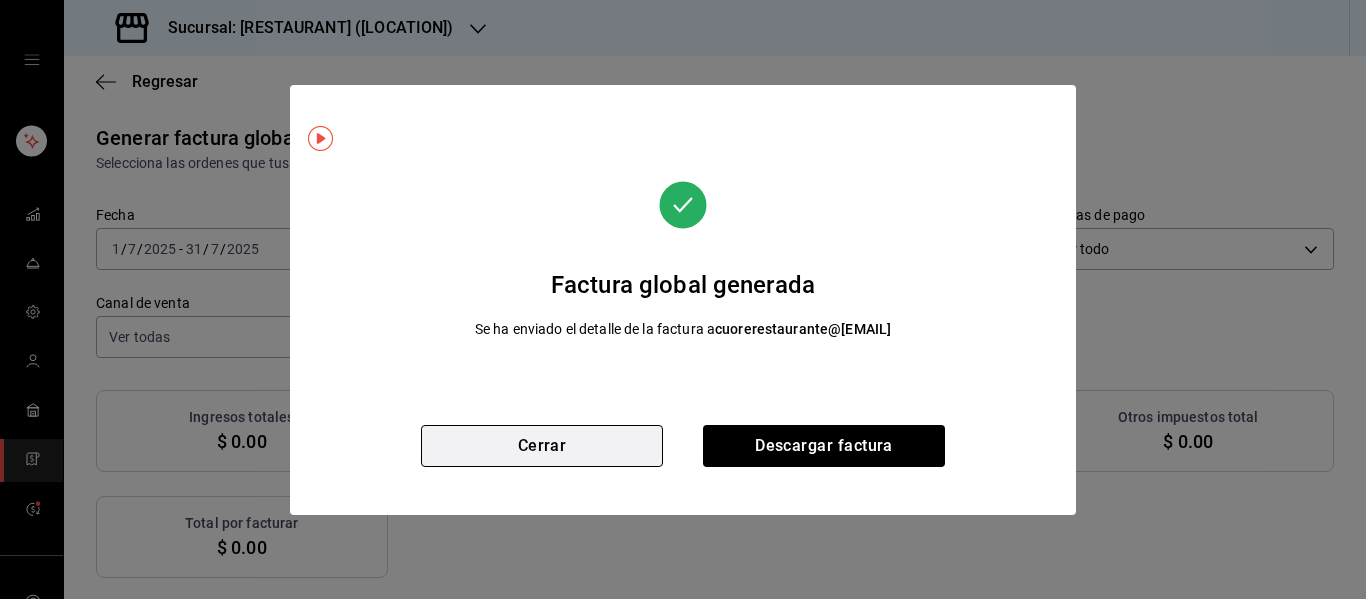 click on "Cerrar" at bounding box center (542, 446) 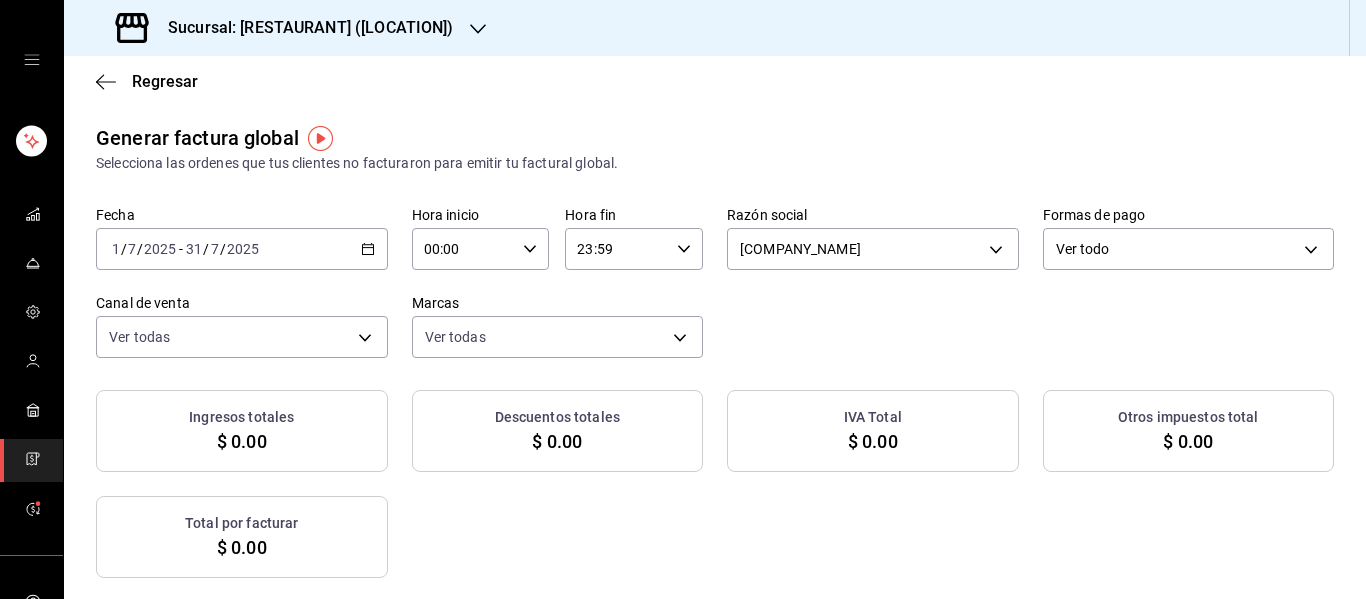 click on "2025-07-01 1 / 7 / 2025 - 2025-07-31 31 / 7 / 2025" at bounding box center [242, 249] 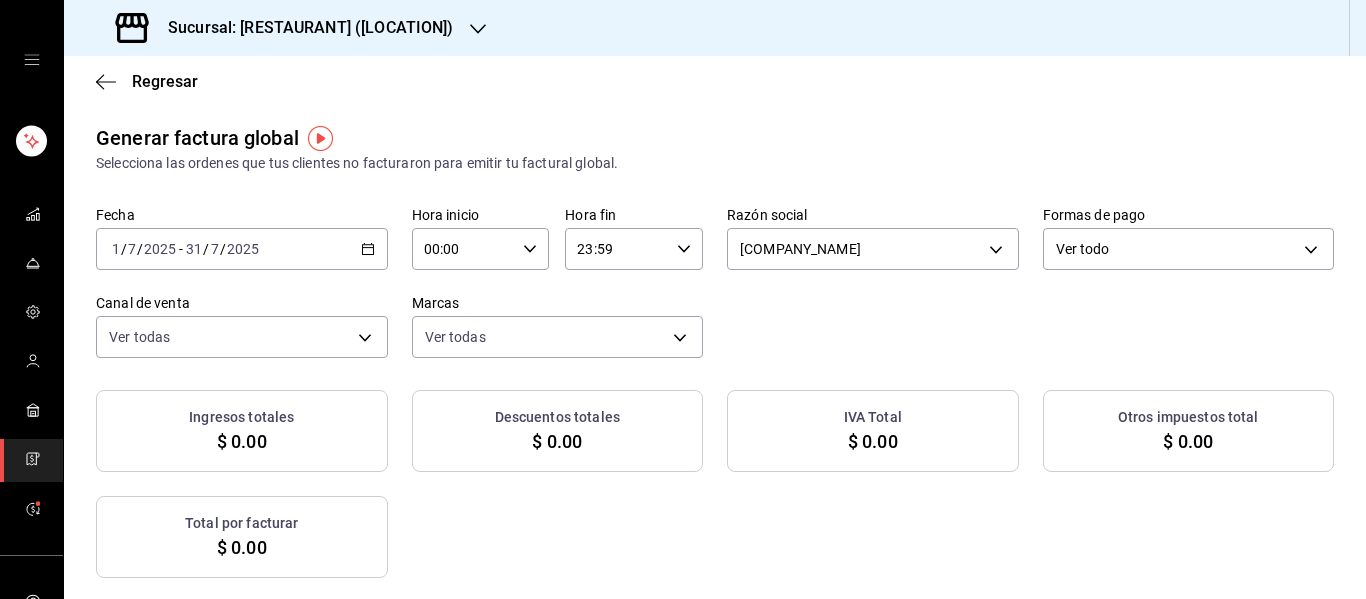 click on "Sucursal: [RESTAURANT] ([LOCATION])" at bounding box center [303, 28] 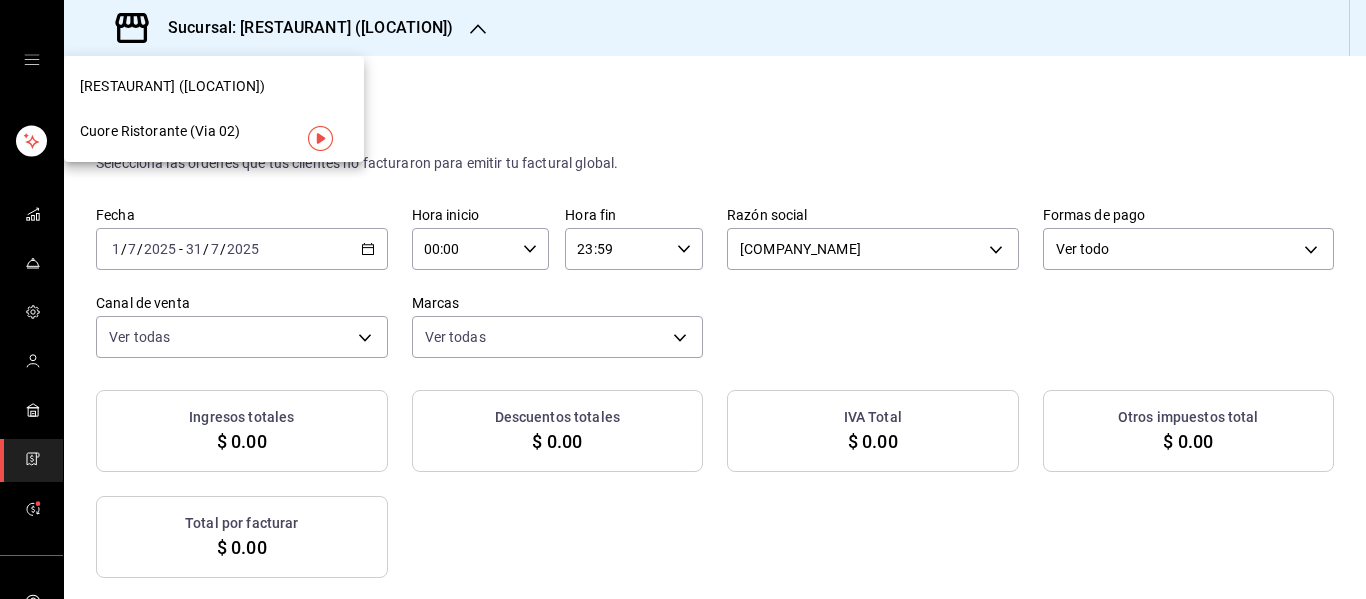 click on "[RESTAURANT] ([LOCATION])" at bounding box center [214, 86] 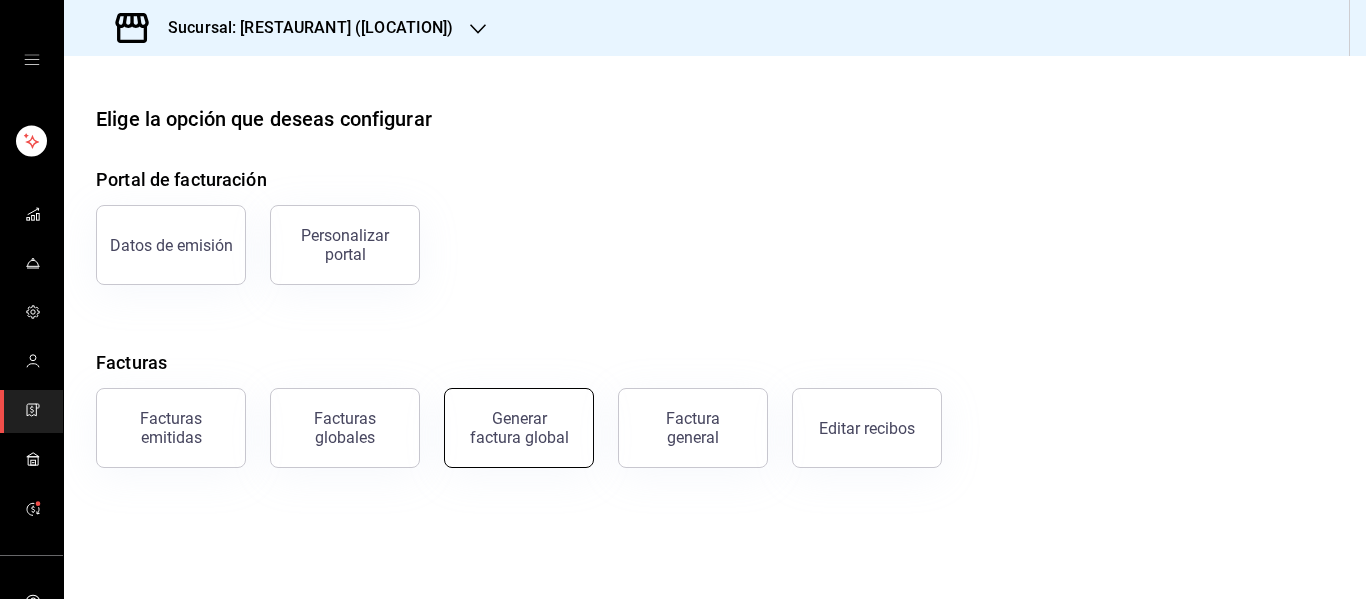 click on "Generar factura global" at bounding box center [519, 428] 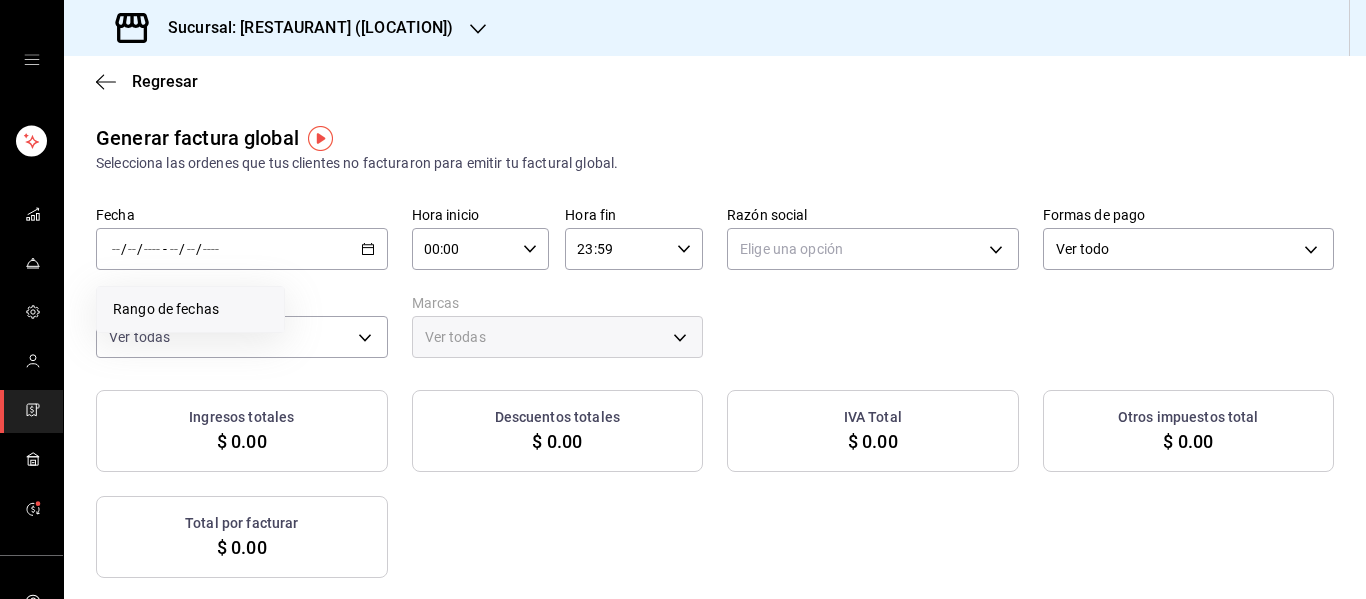 click on "Rango de fechas" at bounding box center (190, 309) 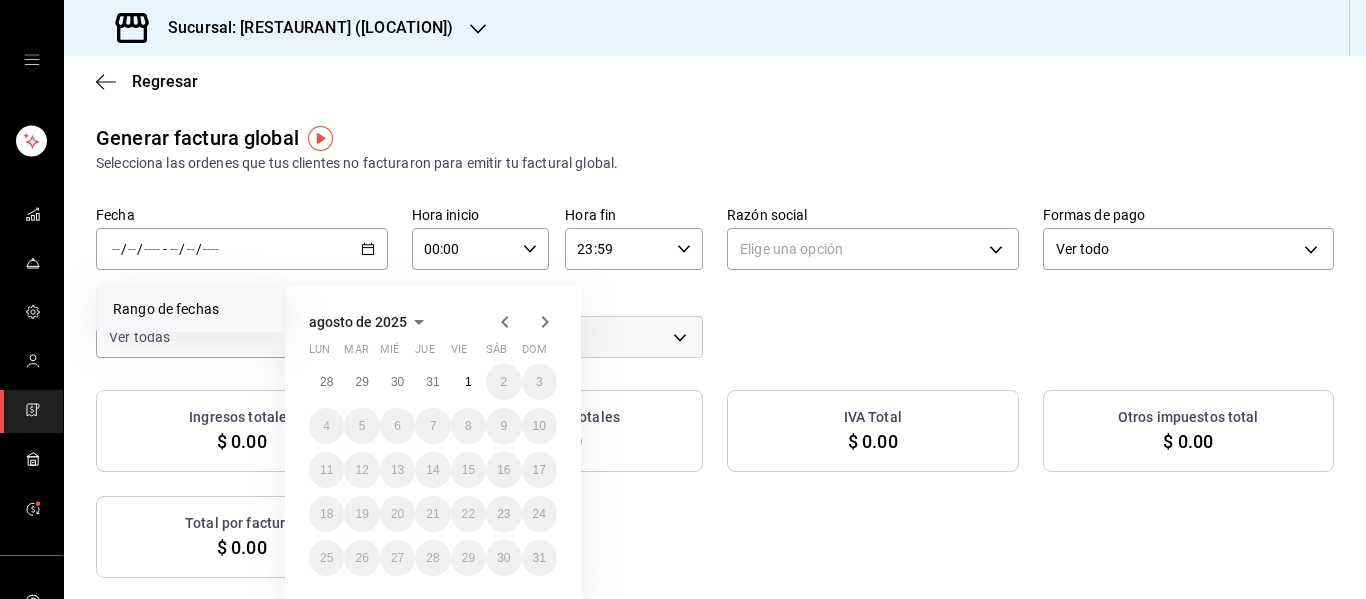 click 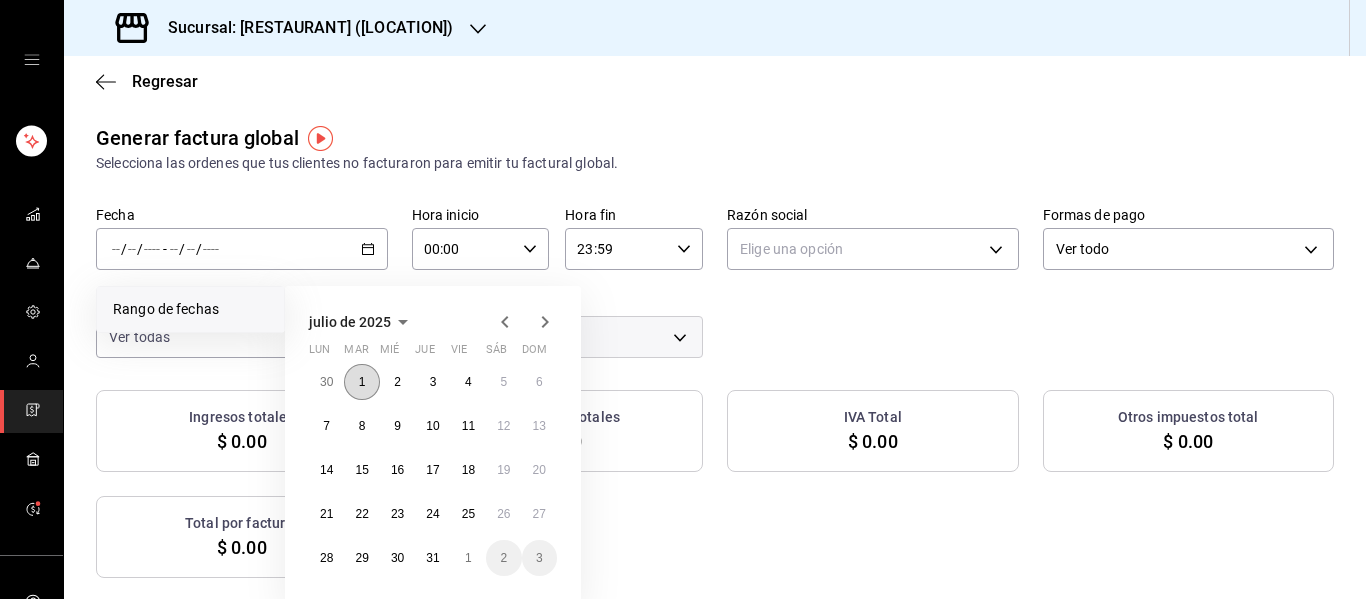 click on "1" at bounding box center [361, 382] 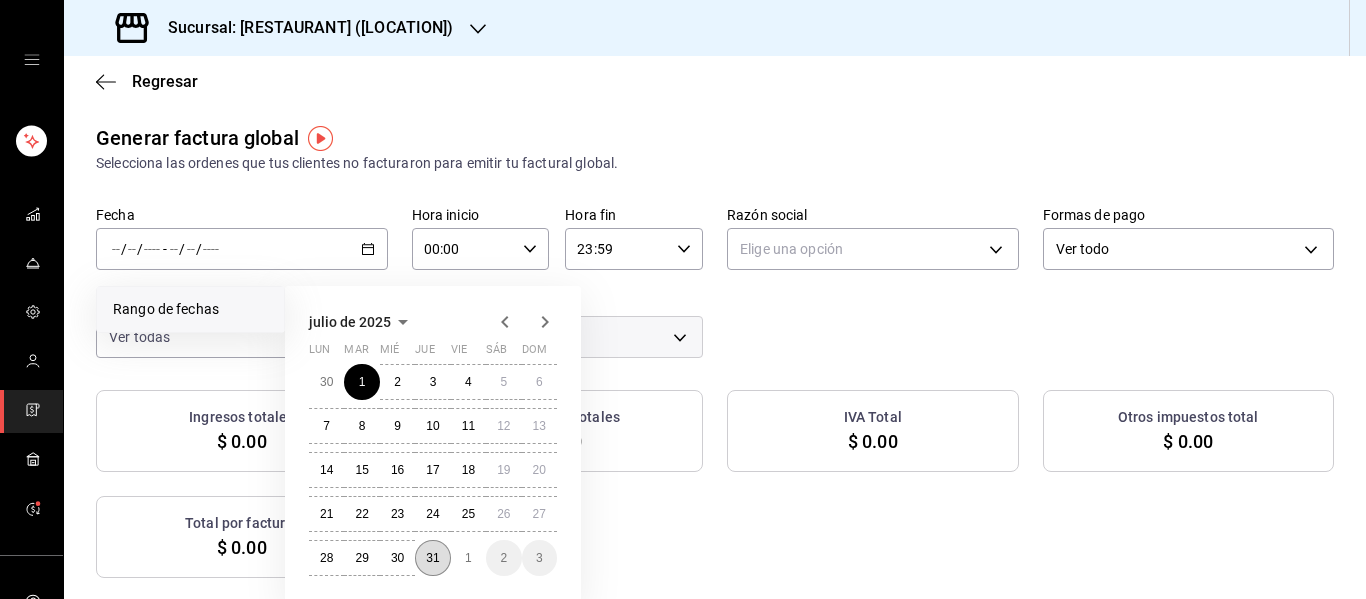 click on "31" at bounding box center [432, 558] 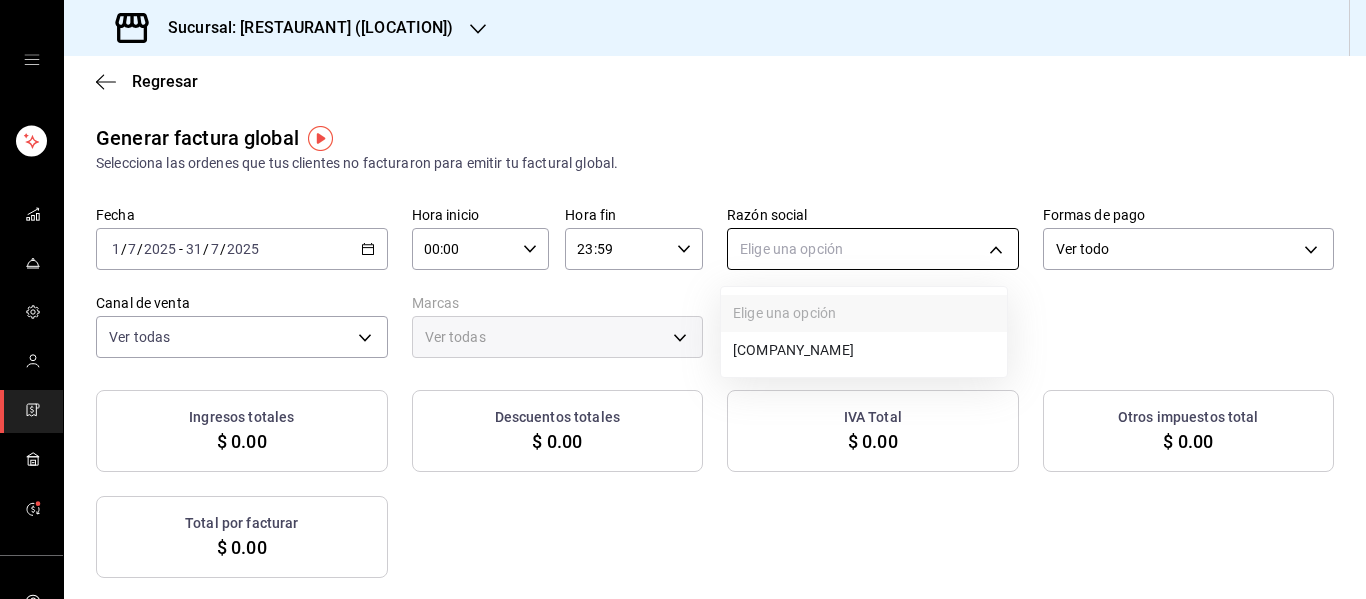click on "Sucursal: Cuore Ristorante (MTY) Regresar Generar factura global Selecciona las ordenes que tus clientes no facturaron para emitir tu factural global. Fecha 2025-07-01 1 / 7 / 2025 - 2025-07-31 31 / 7 / 2025 Hora inicio 00:00 Hora inicio Hora fin 23:59 Hora fin Razón social Elige una opción Formas de pago Ver todo ALL Canal de venta Ver todas PARROT,UBER_EATS,RAPPI,DIDI_FOOD,ONLINE Marcas Ver todas Ingresos totales $ 0.00 Descuentos totales $ 0.00 IVA Total $ 0.00 Otros impuestos total $ 0.00 Total por facturar $ 0.00 No hay información que mostrar GANA 1 MES GRATIS EN TU SUSCRIPCIÓN AQUÍ ¿Recuerdas cómo empezó tu restaurante?
Hoy puedes ayudar a un colega a tener el mismo cambio que tú viviste.
Recomienda Parrot directamente desde tu Portal Administrador.
Es fácil y rápido.
🎁 Por cada restaurante que se una, ganas 1 mes gratis. Ver video tutorial Ir a video Visitar centro de ayuda (81) 2046 6363 soporte@parrotsoftware.io Visitar centro de ayuda (81) 2046 6363 soporte@parrotsoftware.io" at bounding box center (683, 299) 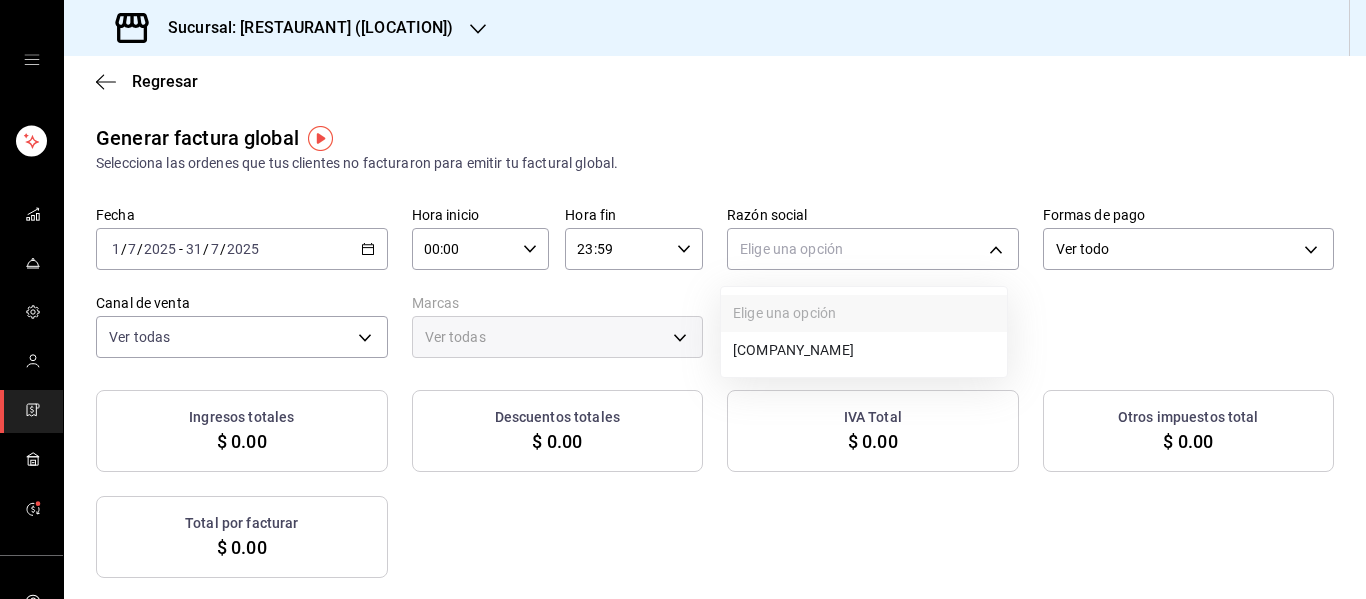 click on "[COMPANY_NAME]" at bounding box center [864, 350] 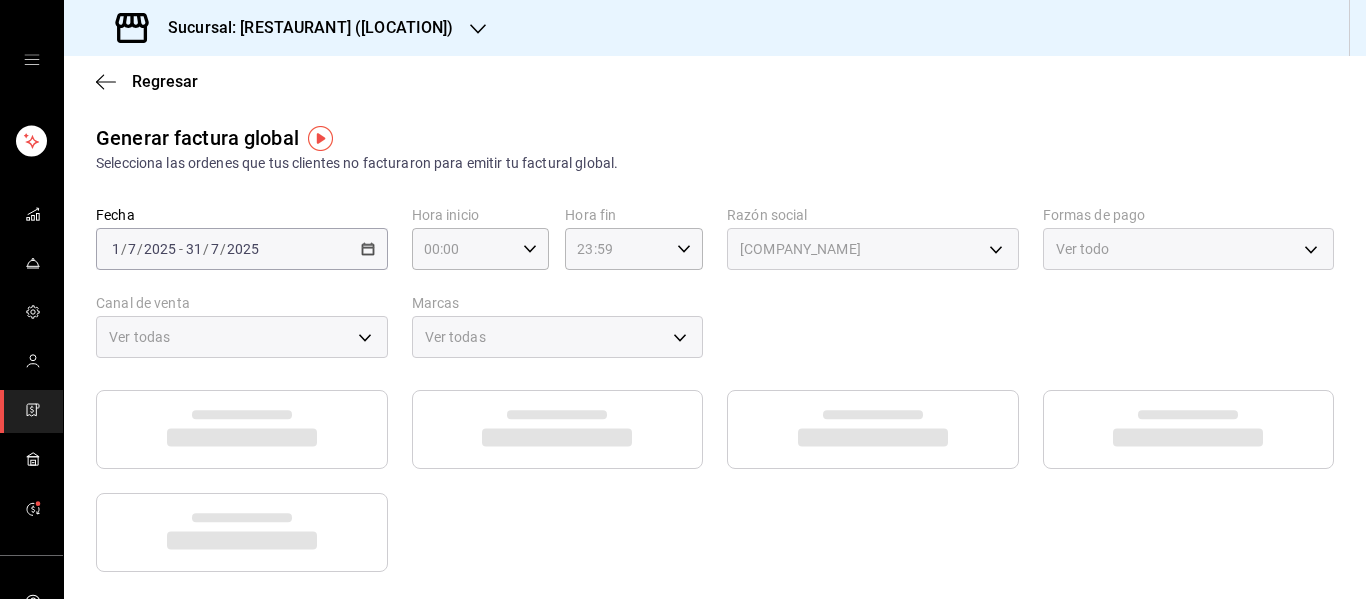 click on "Generar factura global Selecciona las ordenes que tus clientes no facturaron para emitir tu factural global." at bounding box center (715, 148) 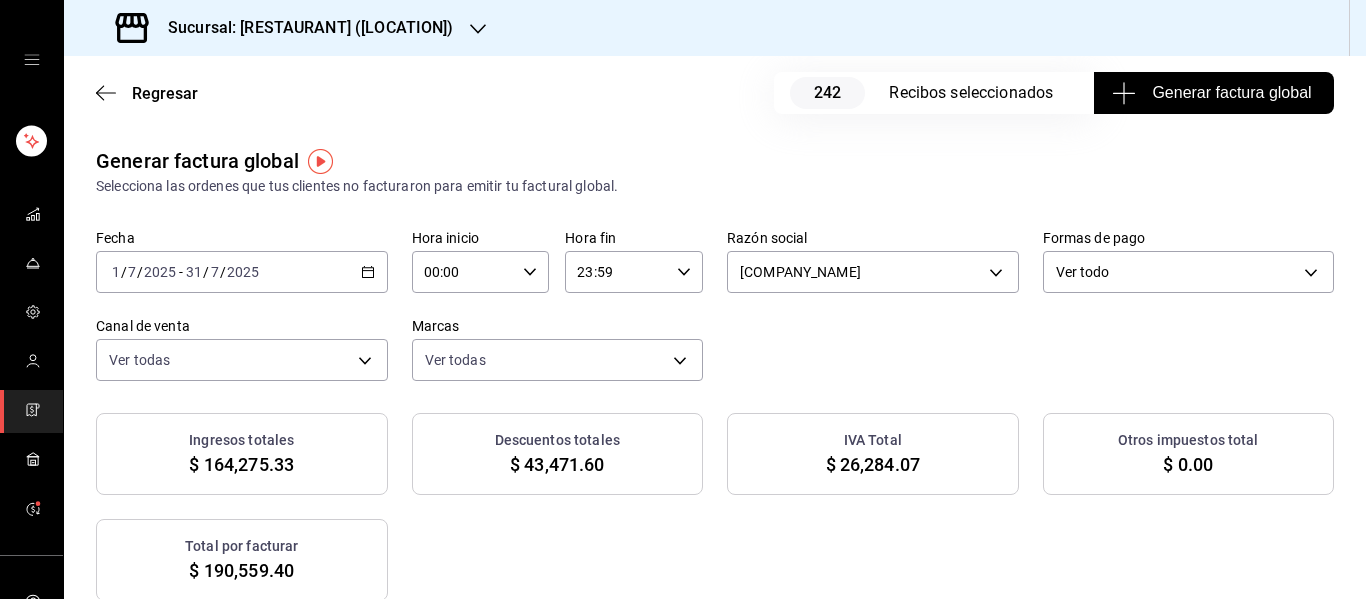click on "Generar factura global" at bounding box center (1214, 93) 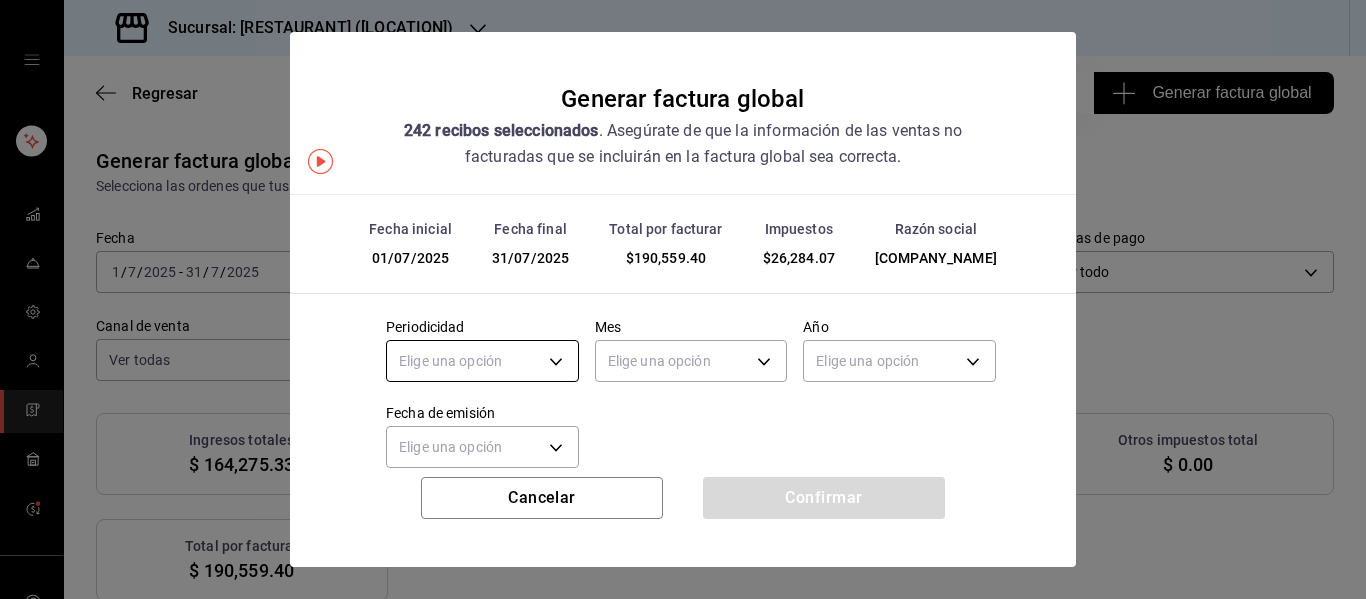 click on "Sucursal: Cuore Ristorante (MTY) Regresar 242 Recibos seleccionados Generar factura global Generar factura global Selecciona las ordenes que tus clientes no facturaron para emitir tu factural global. Fecha 2025-07-01 1 / 7 / 2025 - 2025-07-31 31 / 7 / 2025 Hora inicio 00:00 Hora inicio Hora fin 23:59 Hora fin Razón social FOOD SERVICES ARAGUANEY [UUID] Formas de pago Ver todo ALL Canal de venta Ver todas PARROT,UBER_EATS,RAPPI,DIDI_FOOD,ONLINE Marcas Ver todas [UUID] Ingresos totales $ 164,275.33 Descuentos totales $ 43,471.60 IVA Total $ 26,284.07 Otros impuestos total $ 0.00 Total por facturar $ 190,559.40 Recibos Quita la selección a los recibos que no quieras incluir. Recuerda que sólo puedes generar facturas globales de hasta 1,000 recibos cada una. Fecha # de recibo Tipo de pago Subtotal Descuentos Cargos por servicio IVA Otros impuestos Total 31/07/2025 [RECEIPT_ID] Tarjeta $1,255.17 $0.00 $0.00 $200.83 $0.00 $1,456.00 31/07/2025 Efectivo" at bounding box center (683, 299) 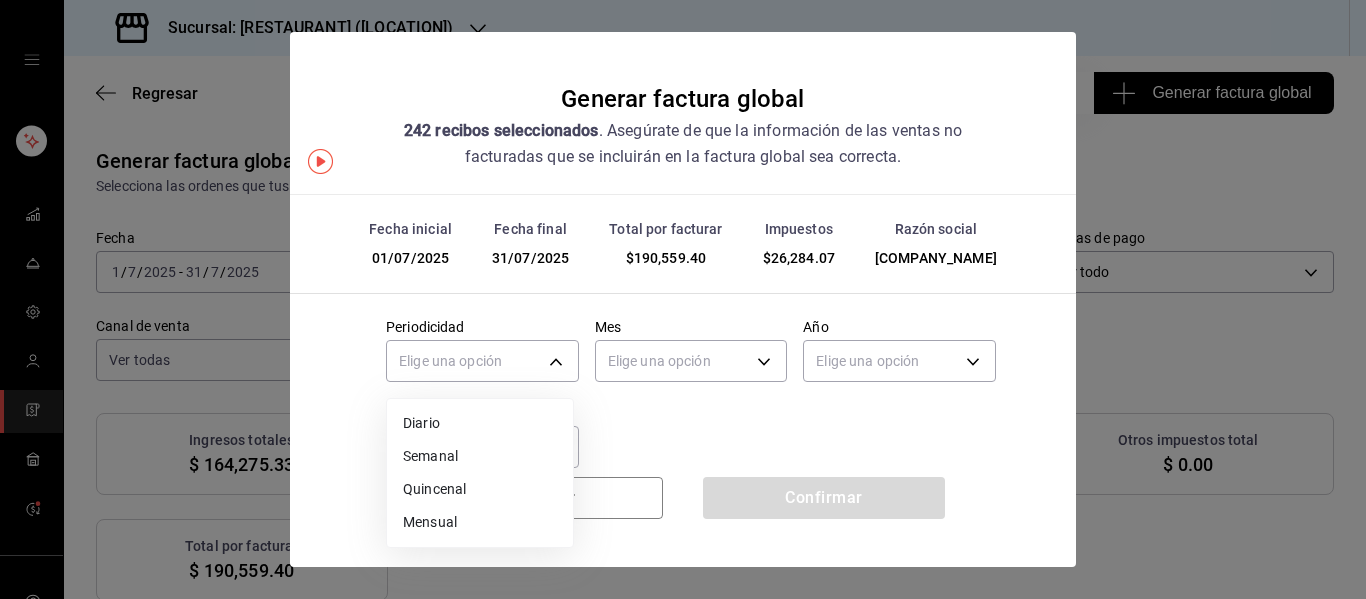 click on "Mensual" at bounding box center [480, 522] 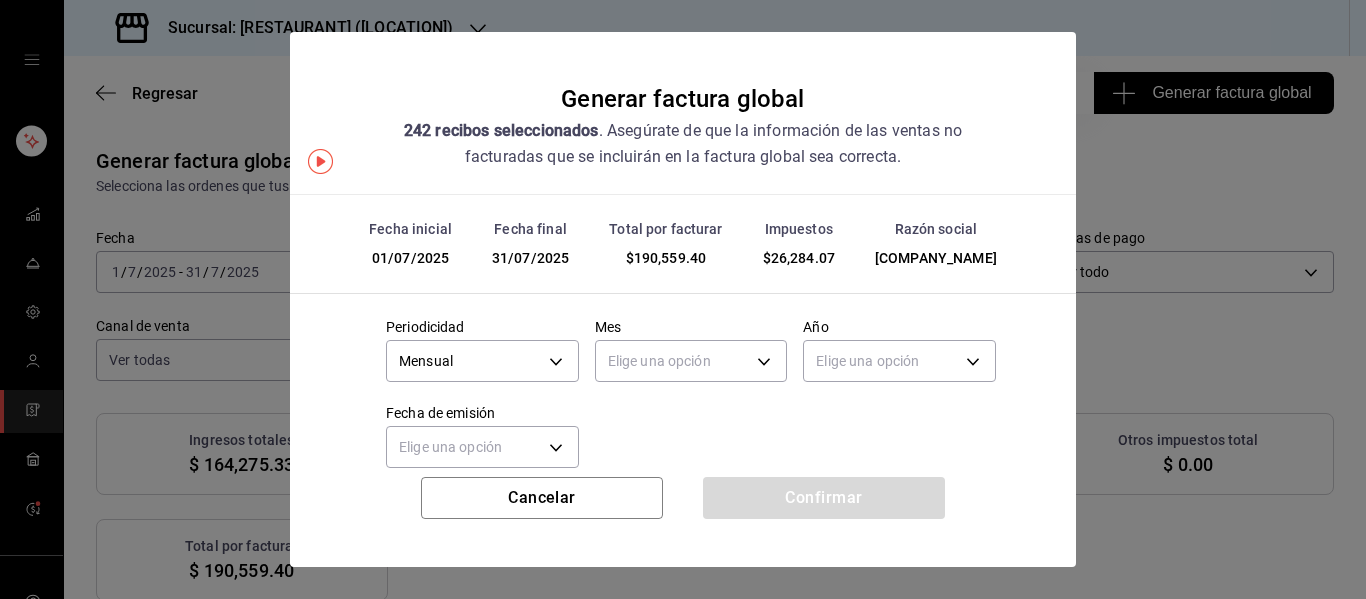 click on "Elige una opción" at bounding box center (691, 358) 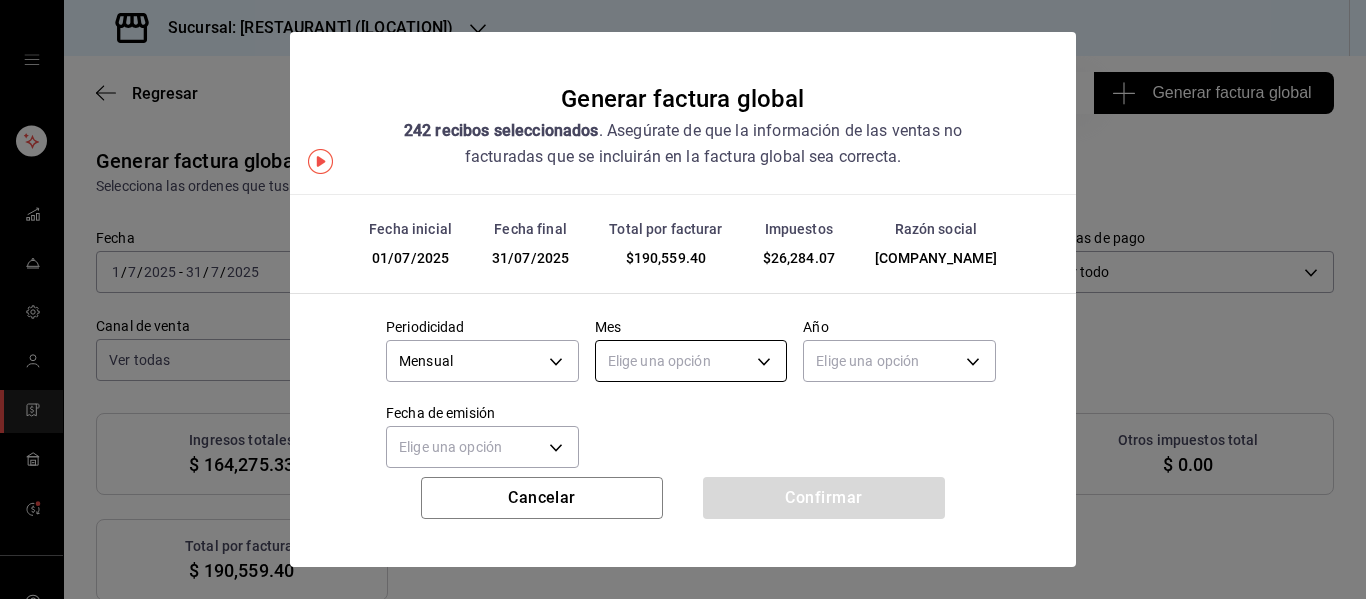 click on "Sucursal: Cuore Ristorante (MTY) Regresar 242 Recibos seleccionados Generar factura global Generar factura global Selecciona las ordenes que tus clientes no facturaron para emitir tu factural global. Fecha 2025-07-01 1 / 7 / 2025 - 2025-07-31 31 / 7 / 2025 Hora inicio 00:00 Hora inicio Hora fin 23:59 Hora fin Razón social FOOD SERVICES ARAGUANEY [UUID] Formas de pago Ver todo ALL Canal de venta Ver todas PARROT,UBER_EATS,RAPPI,DIDI_FOOD,ONLINE Marcas Ver todas [UUID] Ingresos totales $ 164,275.33 Descuentos totales $ 43,471.60 IVA Total $ 26,284.07 Otros impuestos total $ 0.00 Total por facturar $ 190,559.40 Recibos Quita la selección a los recibos que no quieras incluir. Recuerda que sólo puedes generar facturas globales de hasta 1,000 recibos cada una. Fecha # de recibo Tipo de pago Subtotal Descuentos Cargos por servicio IVA Otros impuestos Total 31/07/2025 [RECEIPT_ID] Tarjeta $1,255.17 $0.00 $0.00 $200.83 $0.00 $1,456.00 31/07/2025 Efectivo" at bounding box center [683, 299] 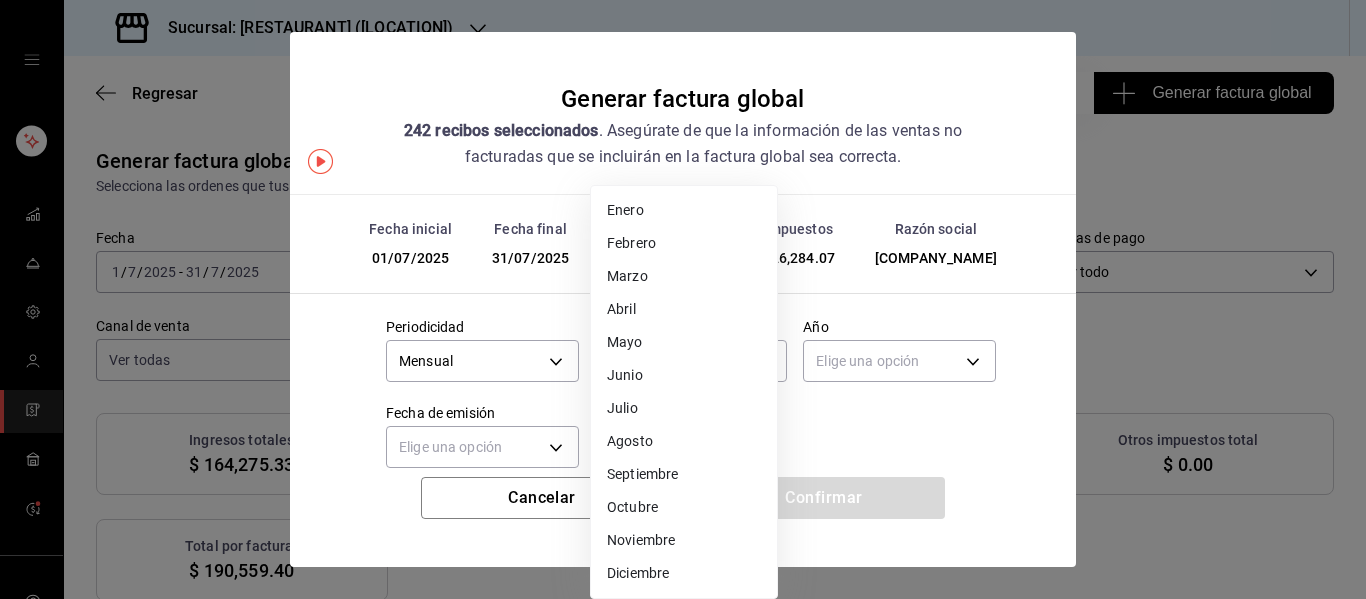 click on "Agosto" at bounding box center (684, 441) 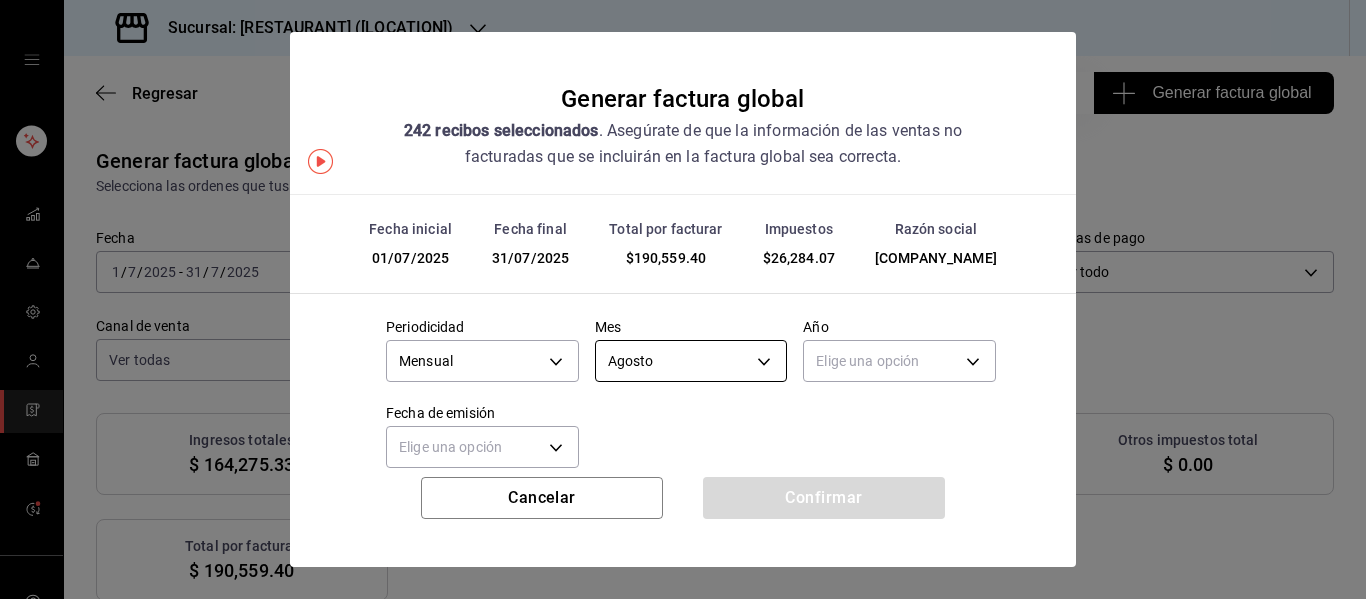 click on "Sucursal: Cuore Ristorante (MTY) Regresar 242 Recibos seleccionados Generar factura global Generar factura global Selecciona las ordenes que tus clientes no facturaron para emitir tu factural global. Fecha 2025-07-01 1 / 7 / 2025 - 2025-07-31 31 / 7 / 2025 Hora inicio 00:00 Hora inicio Hora fin 23:59 Hora fin Razón social FOOD SERVICES ARAGUANEY [UUID] Formas de pago Ver todo ALL Canal de venta Ver todas PARROT,UBER_EATS,RAPPI,DIDI_FOOD,ONLINE Marcas Ver todas [UUID] Ingresos totales $ 164,275.33 Descuentos totales $ 43,471.60 IVA Total $ 26,284.07 Otros impuestos total $ 0.00 Total por facturar $ 190,559.40 Recibos Quita la selección a los recibos que no quieras incluir. Recuerda que sólo puedes generar facturas globales de hasta 1,000 recibos cada una. Fecha # de recibo Tipo de pago Subtotal Descuentos Cargos por servicio IVA Otros impuestos Total 31/07/2025 [RECEIPT_ID] Tarjeta $1,255.17 $0.00 $0.00 $200.83 $0.00 $1,456.00 31/07/2025 Efectivo" at bounding box center [683, 299] 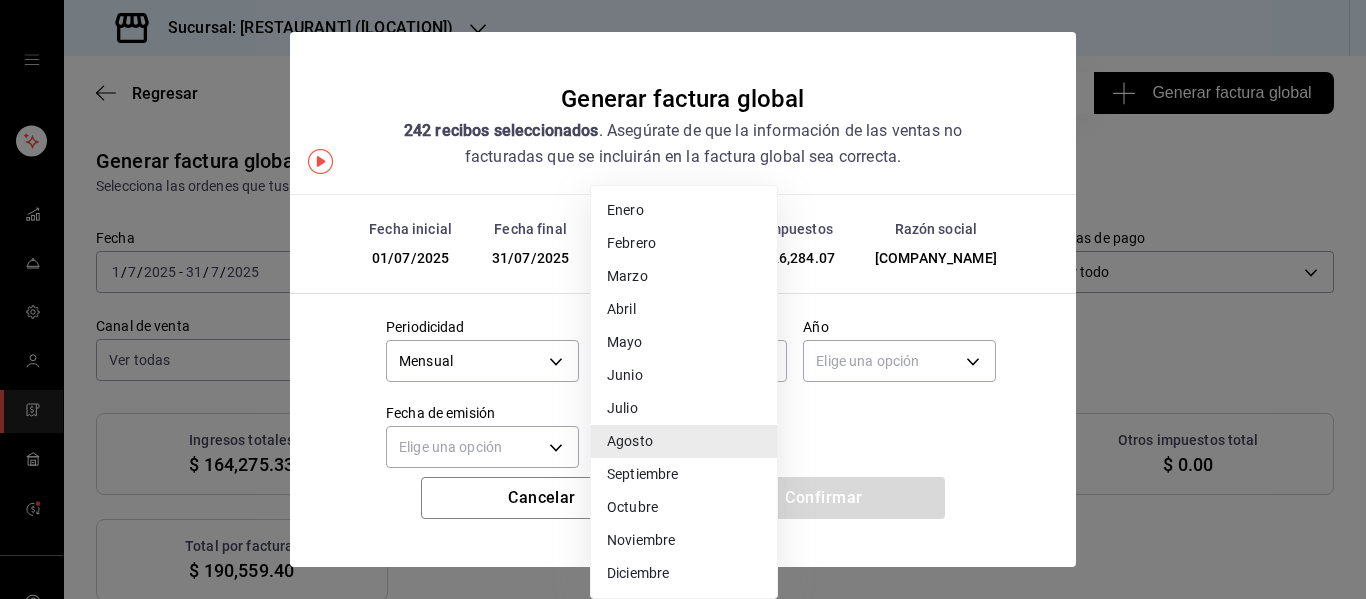click on "Julio" at bounding box center [684, 408] 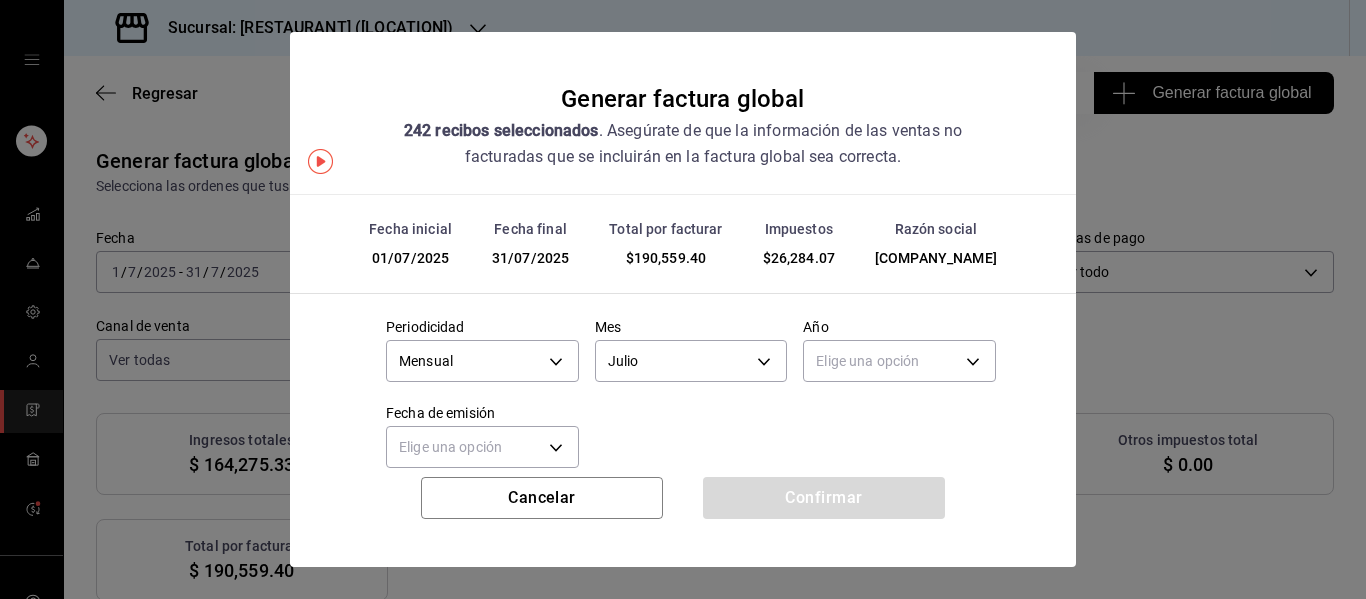 click on "Elige una opción" at bounding box center (899, 358) 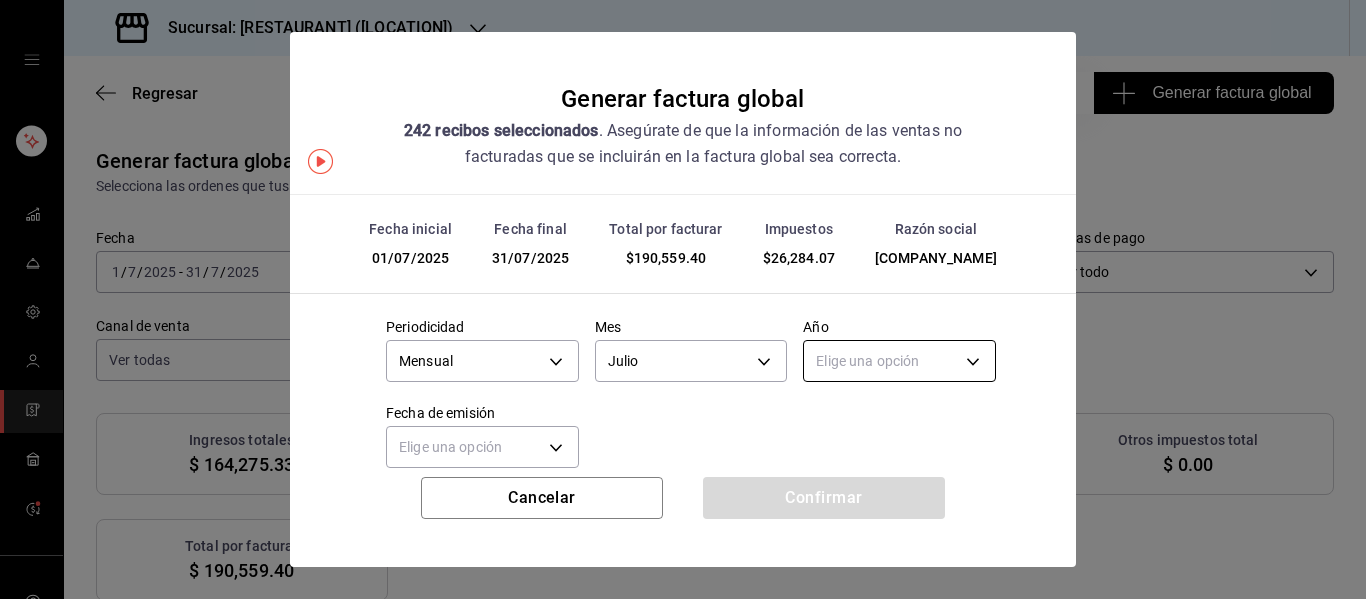 click on "Sucursal: Cuore Ristorante (MTY) Regresar 242 Recibos seleccionados Generar factura global Generar factura global Selecciona las ordenes que tus clientes no facturaron para emitir tu factural global. Fecha 2025-07-01 1 / 7 / 2025 - 2025-07-31 31 / 7 / 2025 Hora inicio 00:00 Hora inicio Hora fin 23:59 Hora fin Razón social FOOD SERVICES ARAGUANEY [UUID] Formas de pago Ver todo ALL Canal de venta Ver todas PARROT,UBER_EATS,RAPPI,DIDI_FOOD,ONLINE Marcas Ver todas [UUID] Ingresos totales $ 164,275.33 Descuentos totales $ 43,471.60 IVA Total $ 26,284.07 Otros impuestos total $ 0.00 Total por facturar $ 190,559.40 Recibos Quita la selección a los recibos que no quieras incluir. Recuerda que sólo puedes generar facturas globales de hasta 1,000 recibos cada una. Fecha # de recibo Tipo de pago Subtotal Descuentos Cargos por servicio IVA Otros impuestos Total 31/07/2025 [RECEIPT_ID] Tarjeta $1,255.17 $0.00 $0.00 $200.83 $0.00 $1,456.00 31/07/2025 Efectivo" at bounding box center (683, 299) 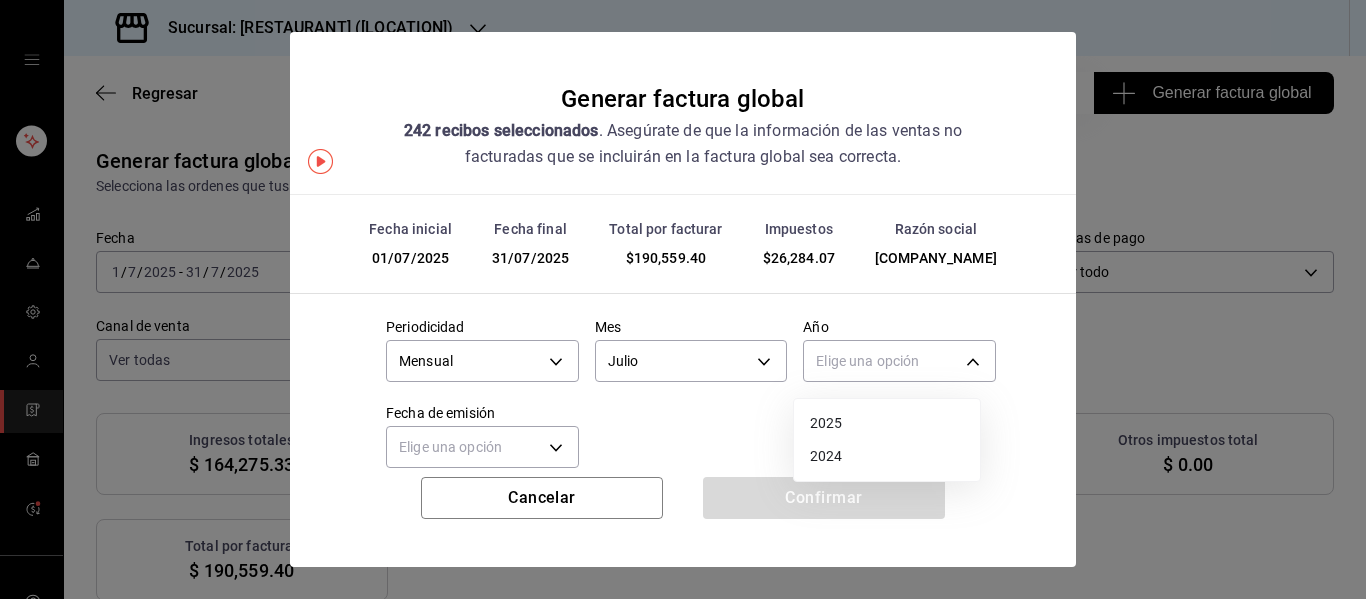 click on "2025" at bounding box center [887, 423] 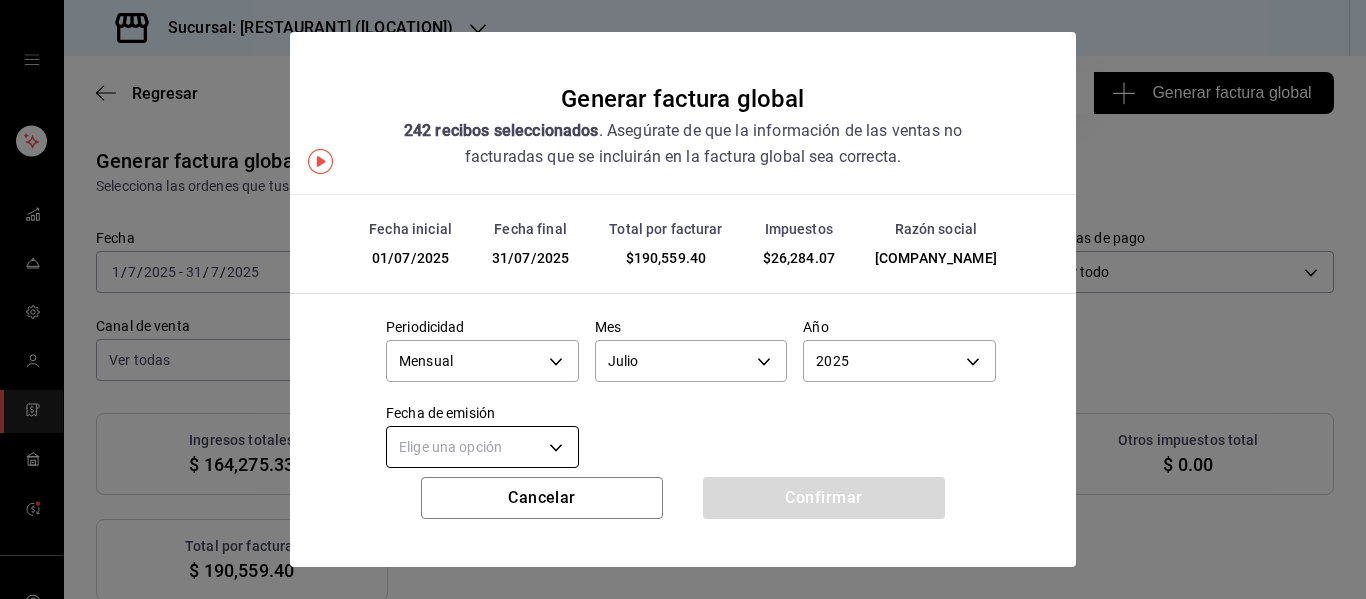 click on "Sucursal: Cuore Ristorante (MTY) Regresar 242 Recibos seleccionados Generar factura global Generar factura global Selecciona las ordenes que tus clientes no facturaron para emitir tu factural global. Fecha 2025-07-01 1 / 7 / 2025 - 2025-07-31 31 / 7 / 2025 Hora inicio 00:00 Hora inicio Hora fin 23:59 Hora fin Razón social FOOD SERVICES ARAGUANEY [UUID] Formas de pago Ver todo ALL Canal de venta Ver todas PARROT,UBER_EATS,RAPPI,DIDI_FOOD,ONLINE Marcas Ver todas [UUID] Ingresos totales $ 164,275.33 Descuentos totales $ 43,471.60 IVA Total $ 26,284.07 Otros impuestos total $ 0.00 Total por facturar $ 190,559.40 Recibos Quita la selección a los recibos que no quieras incluir. Recuerda que sólo puedes generar facturas globales de hasta 1,000 recibos cada una. Fecha # de recibo Tipo de pago Subtotal Descuentos Cargos por servicio IVA Otros impuestos Total 31/07/2025 [RECEIPT_ID] Tarjeta $1,255.17 $0.00 $0.00 $200.83 $0.00 $1,456.00 31/07/2025 Efectivo" at bounding box center [683, 299] 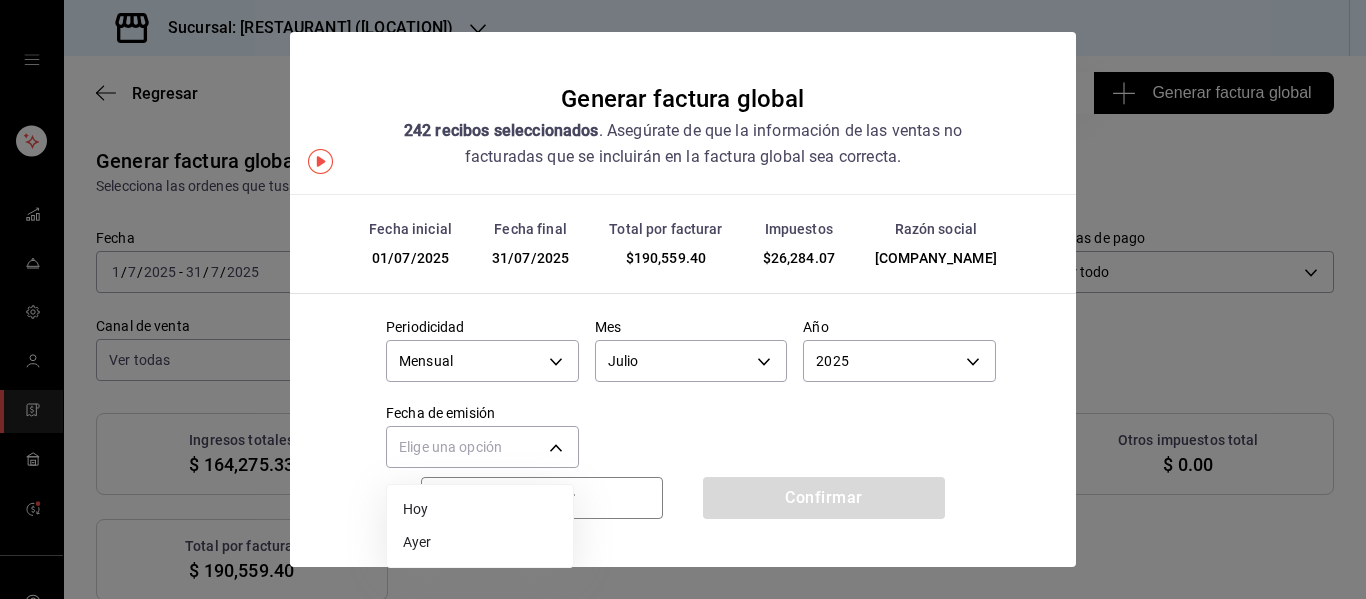 click on "Ayer" at bounding box center [480, 542] 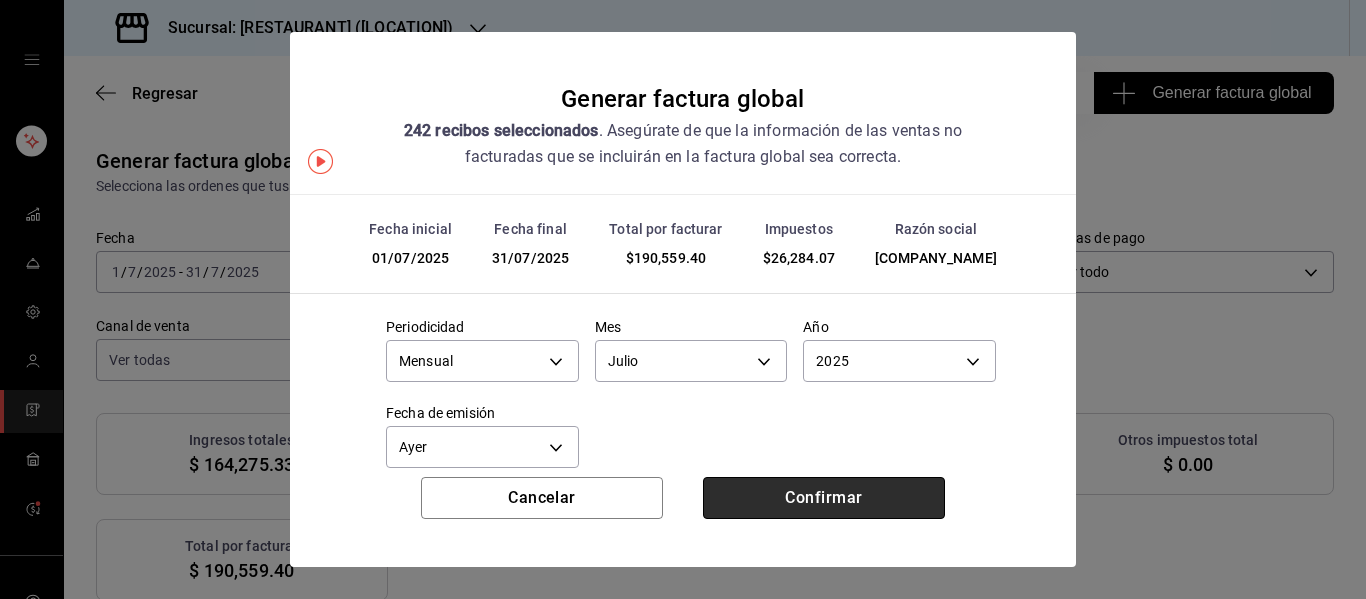 click on "Confirmar" at bounding box center [824, 498] 